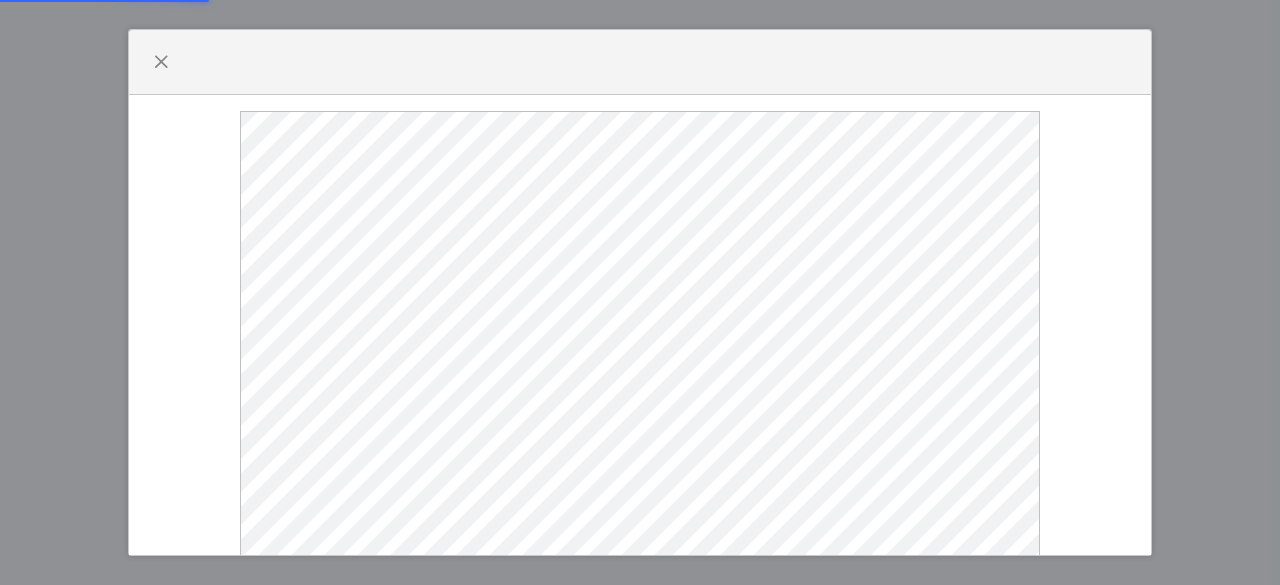 scroll, scrollTop: 0, scrollLeft: 0, axis: both 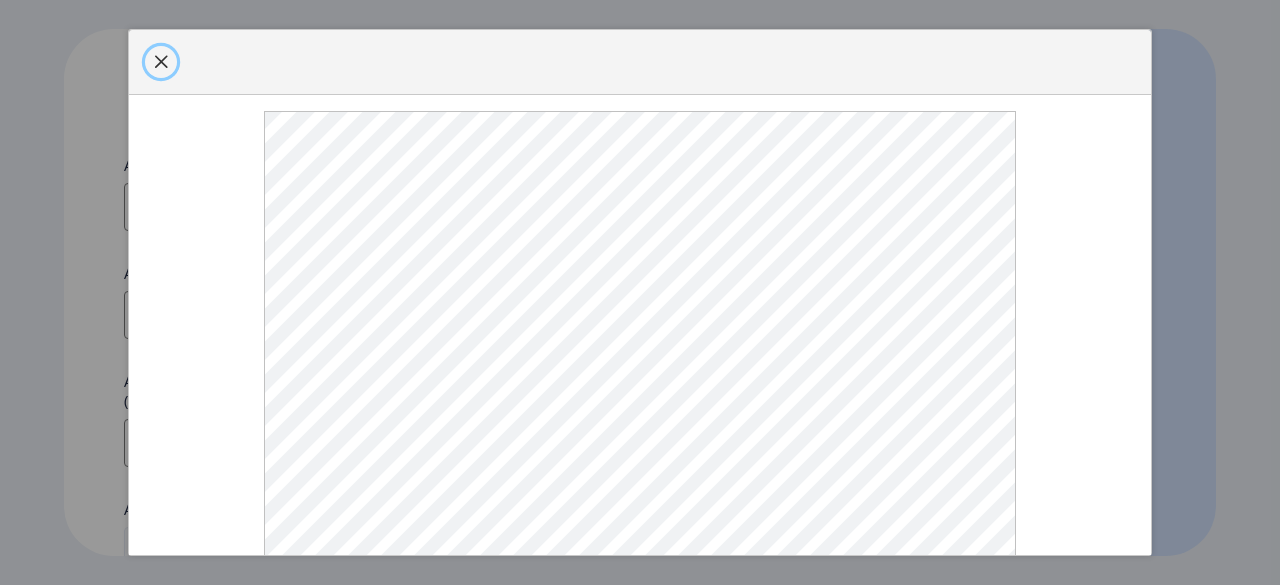 click at bounding box center [161, 62] 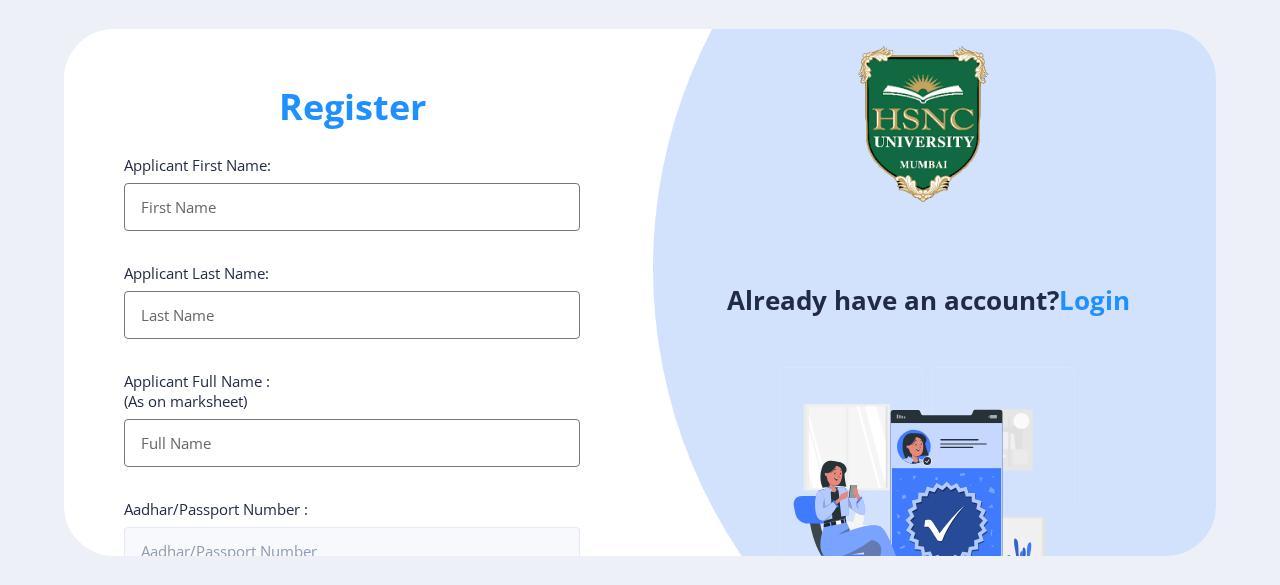 click on "Applicant First Name:" at bounding box center [352, 207] 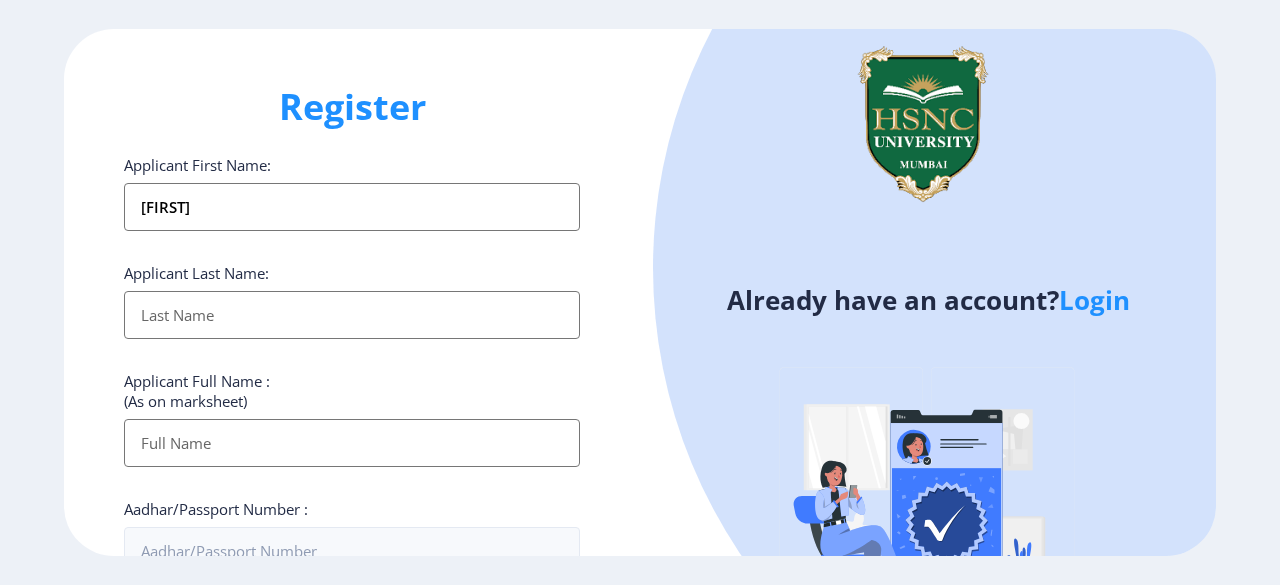 type on "Shah" 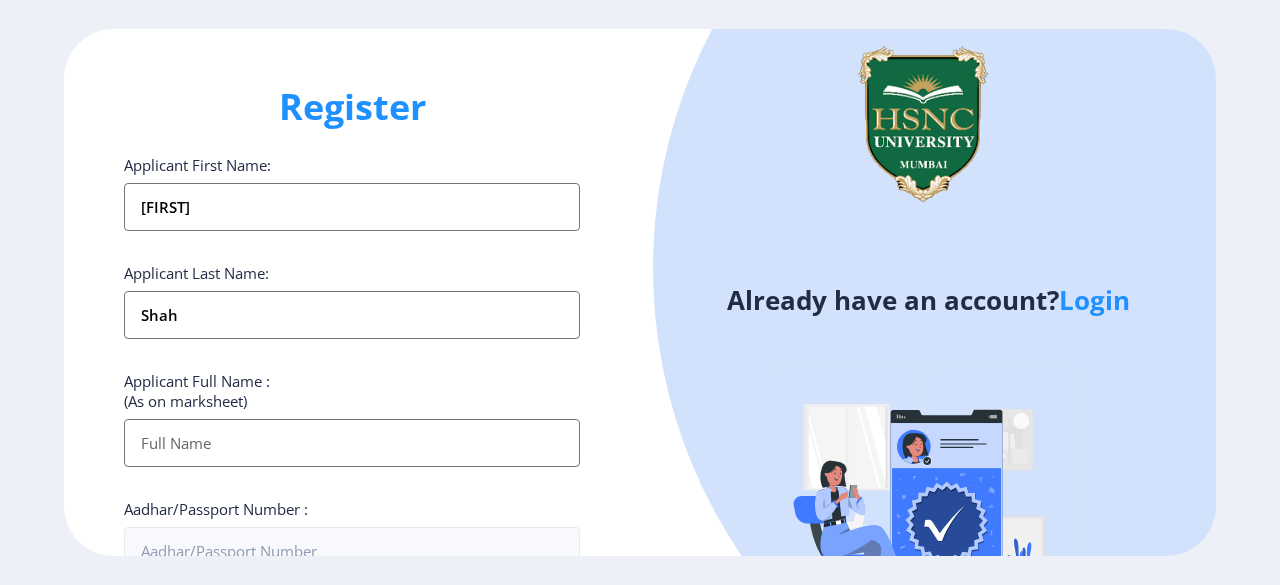 type on "[FIRST] [LAST]" 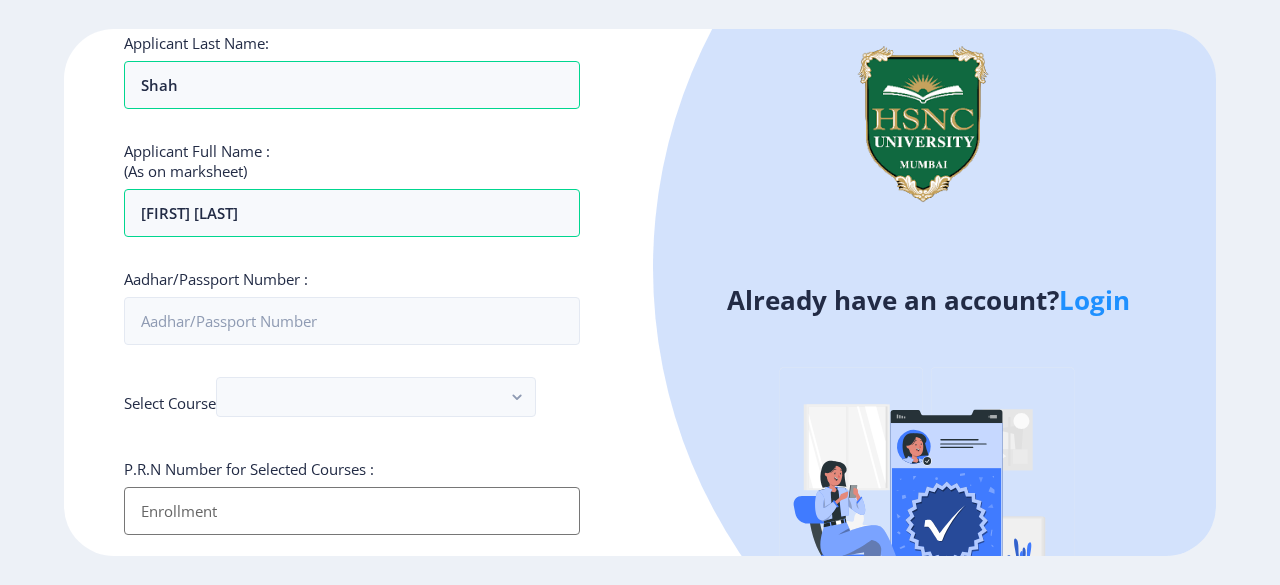 scroll, scrollTop: 231, scrollLeft: 0, axis: vertical 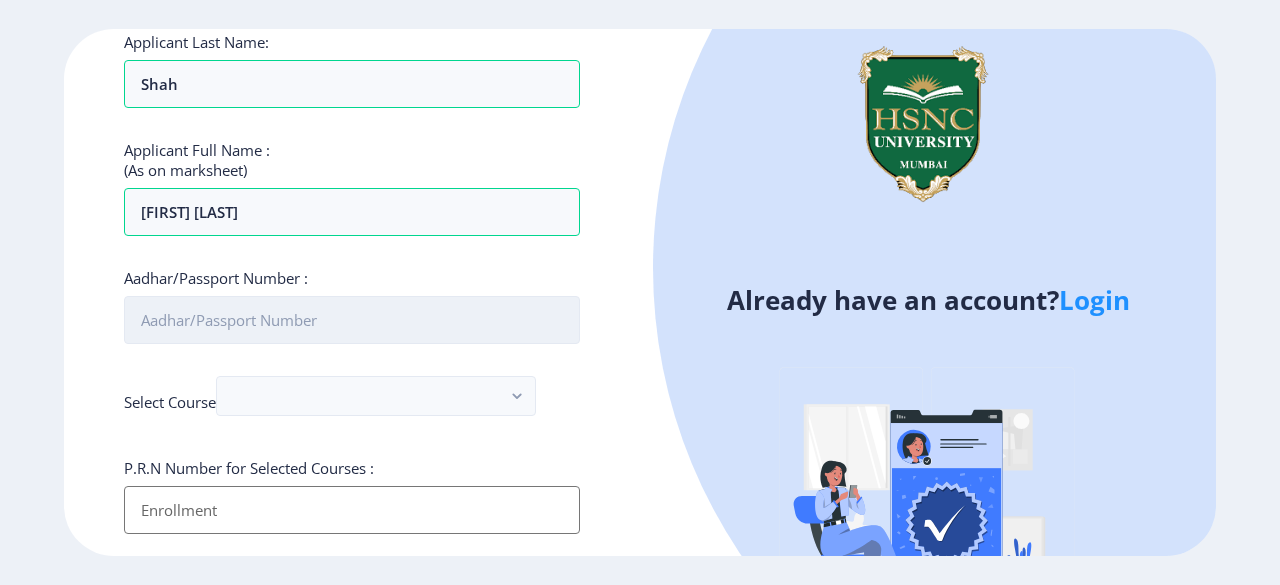 click on "Aadhar/Passport Number :" at bounding box center [352, 320] 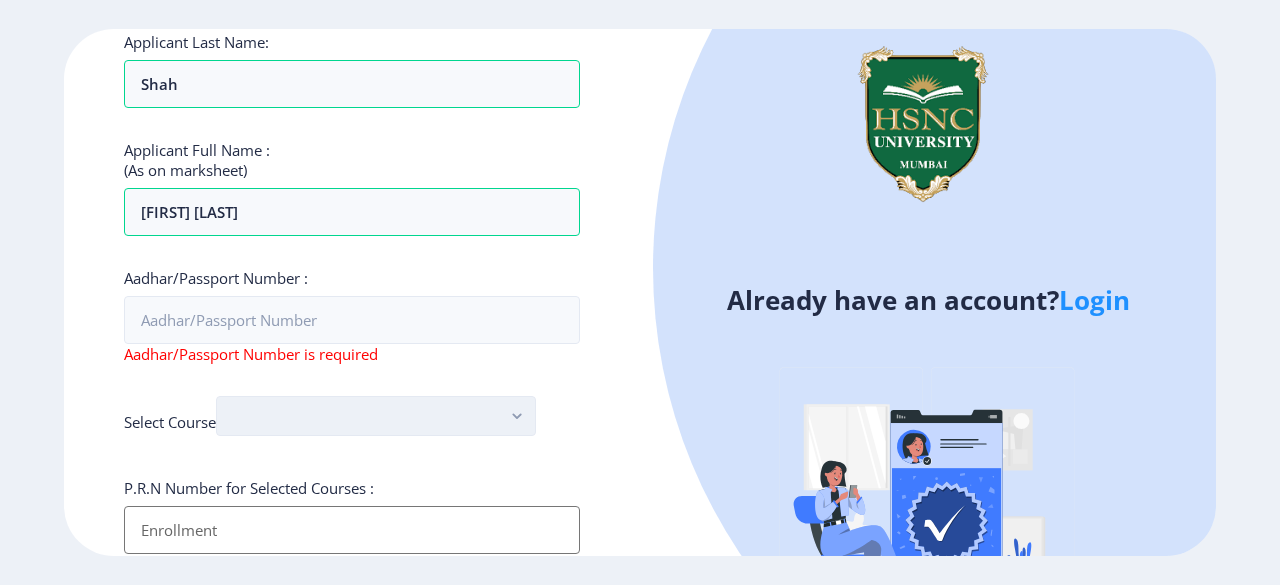 click on "Applicant First Name: [FIRST] Applicant Last Name: [LAST] Applicant Full Name : (As on marksheet) [FIRST] [LAST] Aadhar/Passport Number : Aadhar/Passport Number is required Select Course P.R.N Number for Selected Courses : Gender: Select Gender Male Female Other Country Code and Mobile number * +1 [COUNTRY] +44 [COUNTRY] +93 [COUNTRY] +355 [COUNTRY] +213 [COUNTRY] +1 [COUNTRY] +376 [COUNTRY] +244 [COUNTRY] +1 [COUNTRY] +1 [COUNTRY] +54 [COUNTRY] +374 [COUNTRY] +297 [COUNTRY] +61 [COUNTRY] +43 [COUNTRY] +994 [COUNTRY] +880 [COUNTRY] +1 [COUNTRY] +375 [COUNTRY] +32 [COUNTRY] +501 [COUNTRY] +229 [COUNTRY] +1 [COUNTRY] +1 [COUNTRY] +975 [COUNTRY] +591 [COUNTRY] +387 [COUNTRY] +267 [COUNTRY] +55 [COUNTRY] +61 [COUNTRY]" at bounding box center (352, 523) 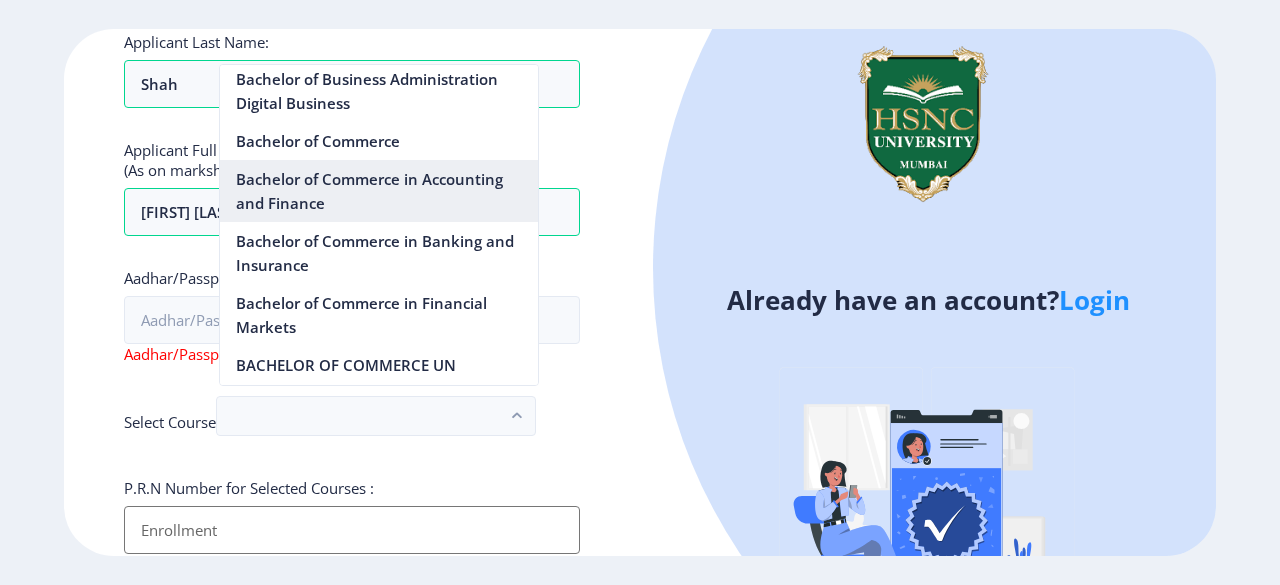 scroll, scrollTop: 686, scrollLeft: 0, axis: vertical 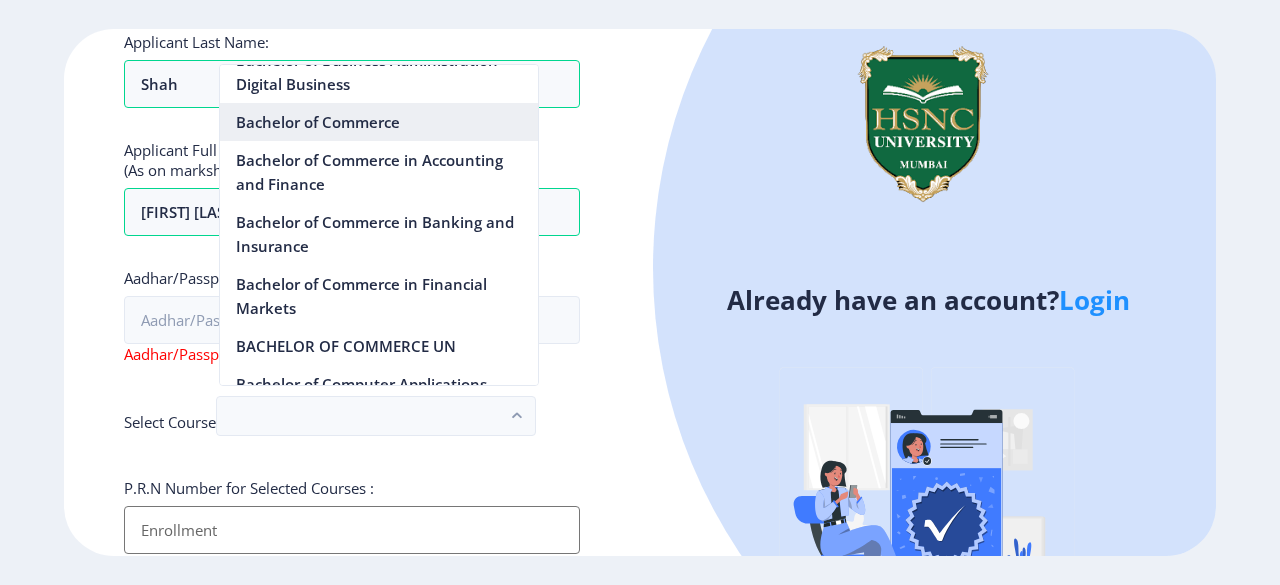 click on "Bachelor of Commerce" at bounding box center [379, 122] 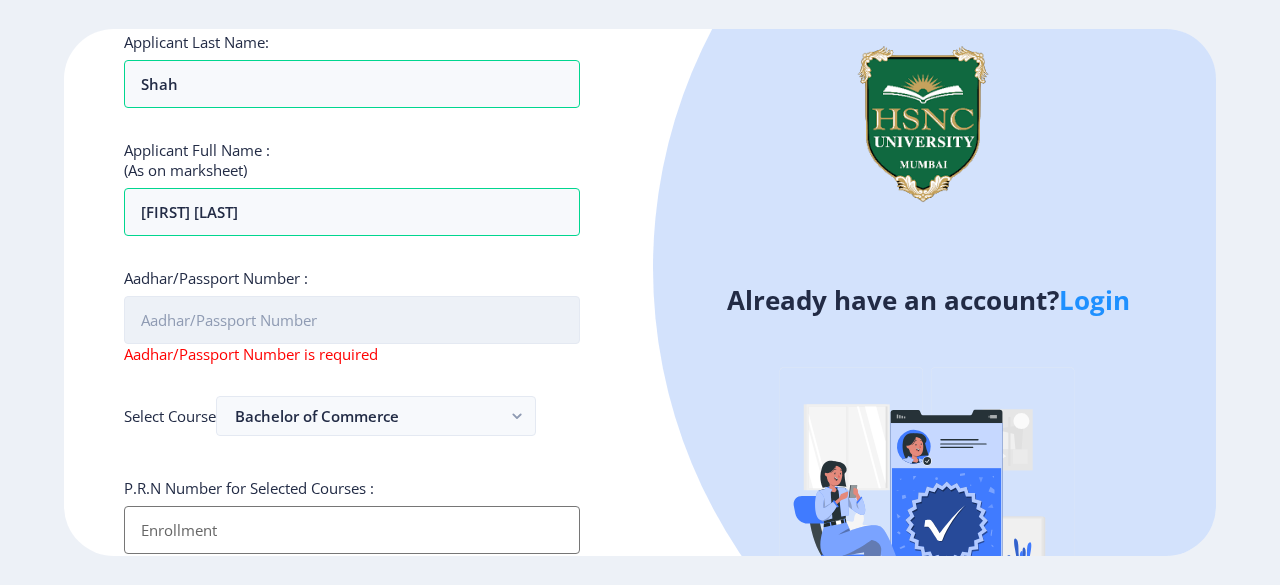 click on "Aadhar/Passport Number :" at bounding box center [352, 320] 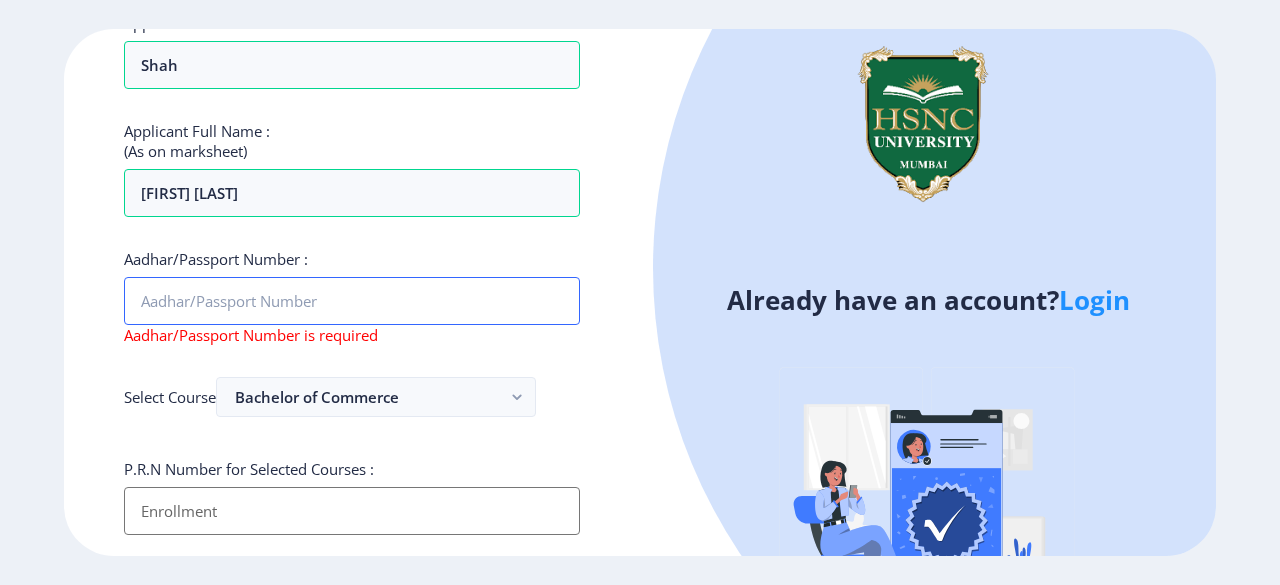 scroll, scrollTop: 273, scrollLeft: 0, axis: vertical 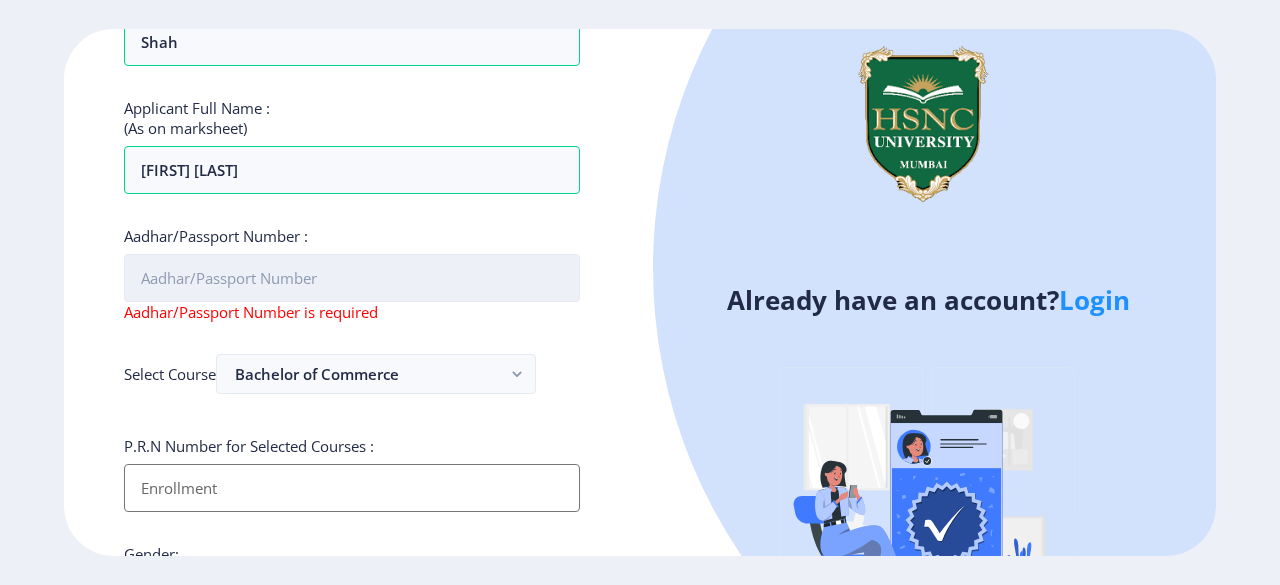 click on "Aadhar/Passport Number :" at bounding box center (352, 278) 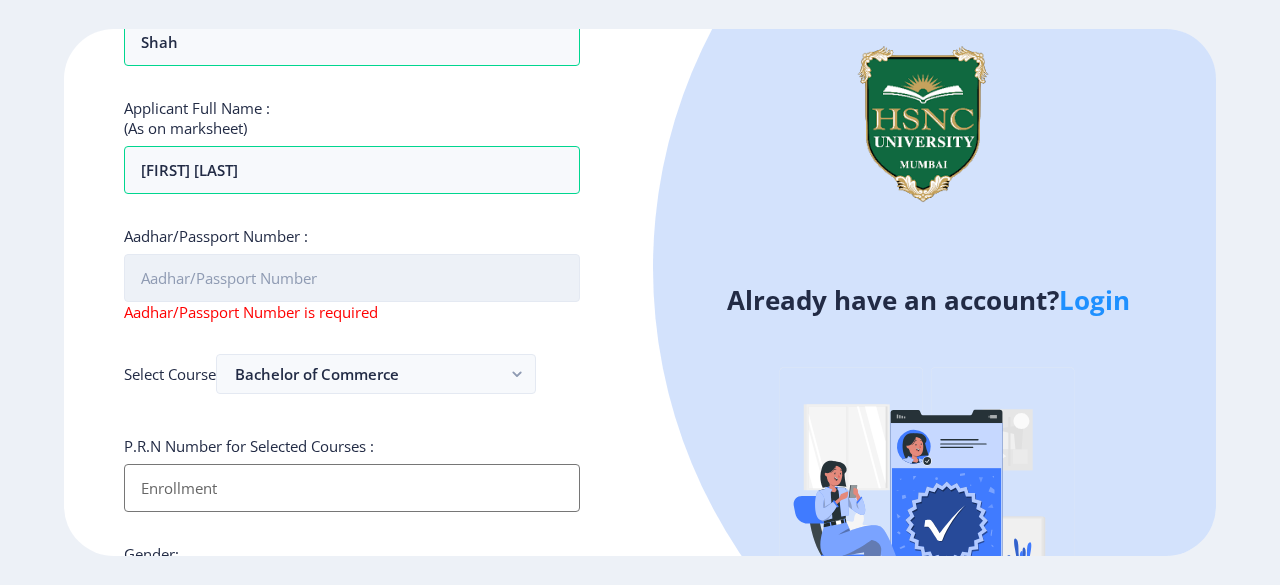 click on "Aadhar/Passport Number :" at bounding box center [352, 278] 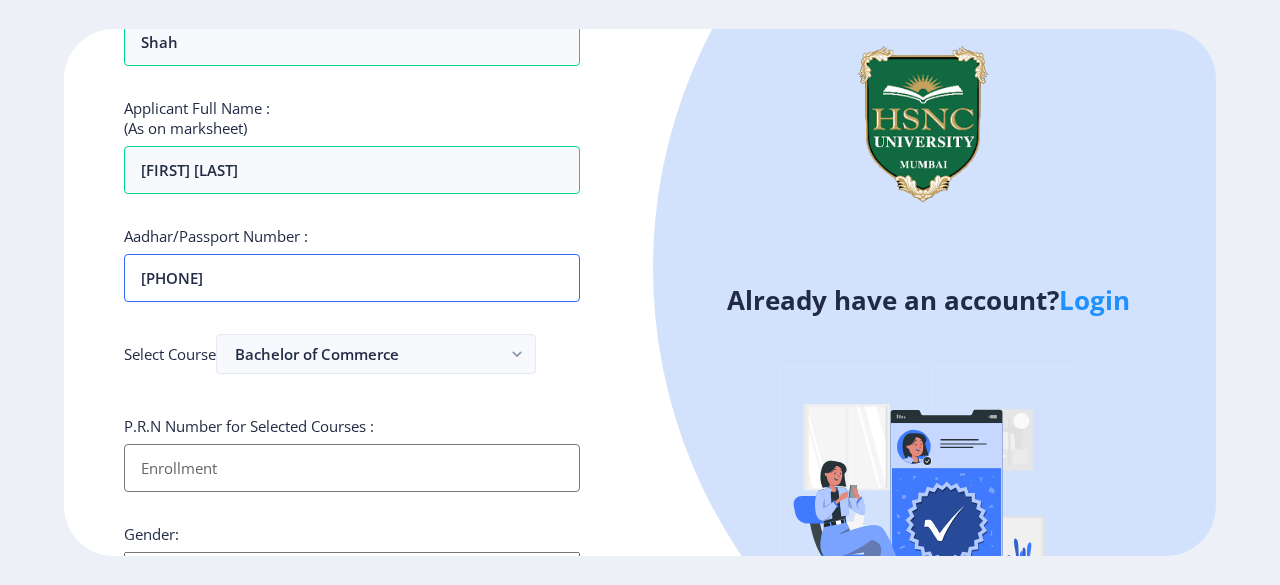 type on "[PHONE]" 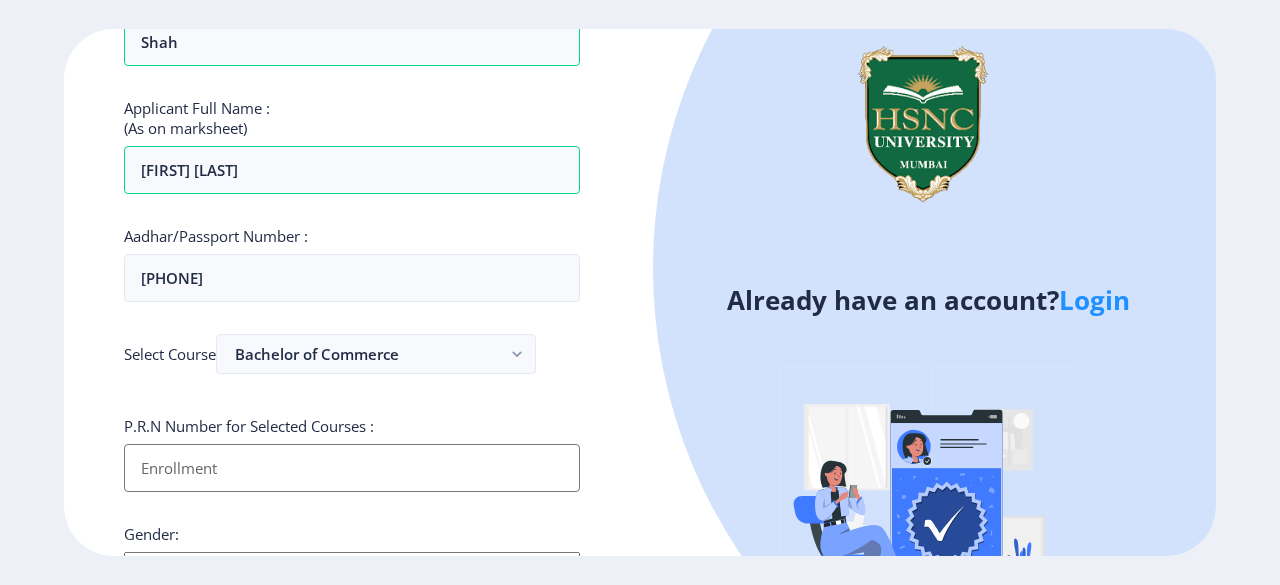click on "Applicant First Name:" at bounding box center (352, 468) 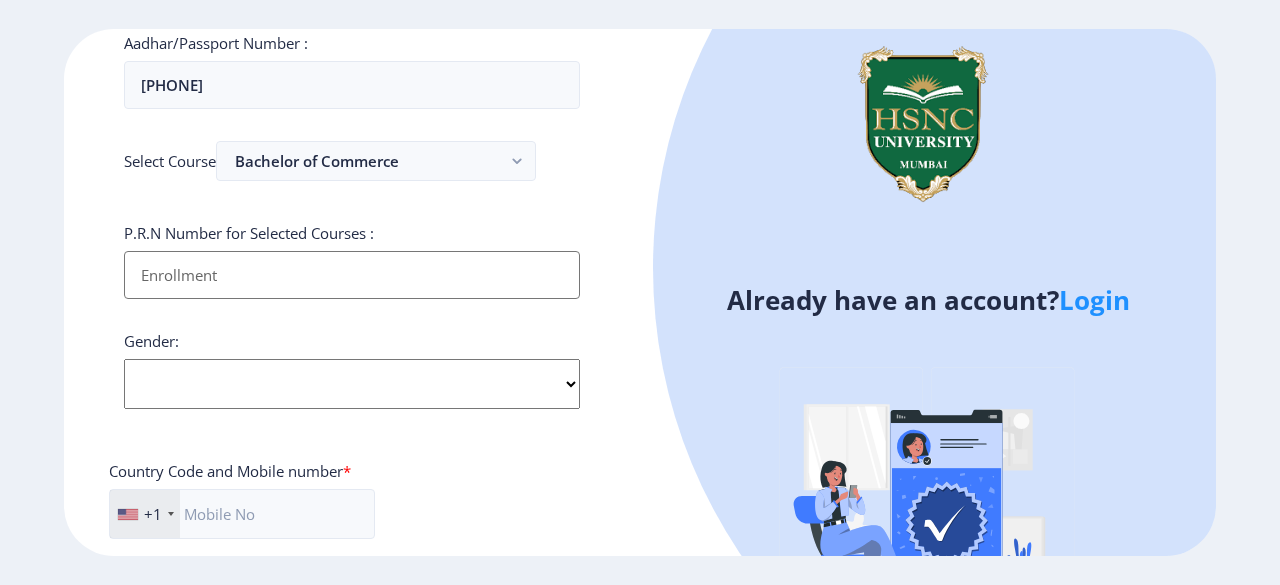 scroll, scrollTop: 469, scrollLeft: 0, axis: vertical 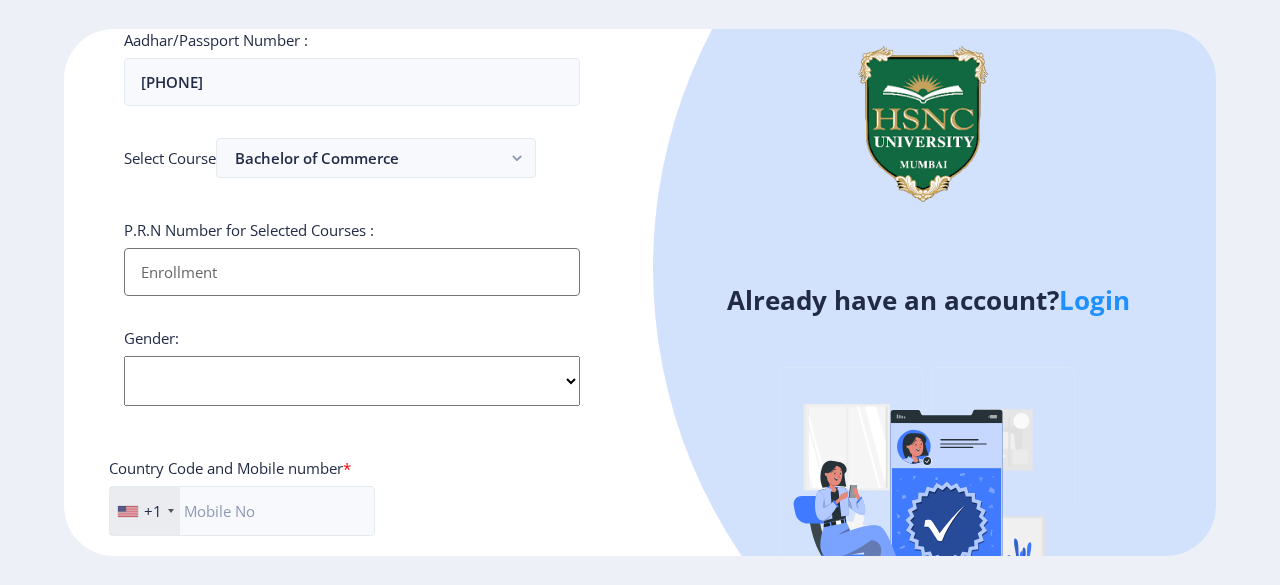 click on "Applicant First Name:" at bounding box center (352, 272) 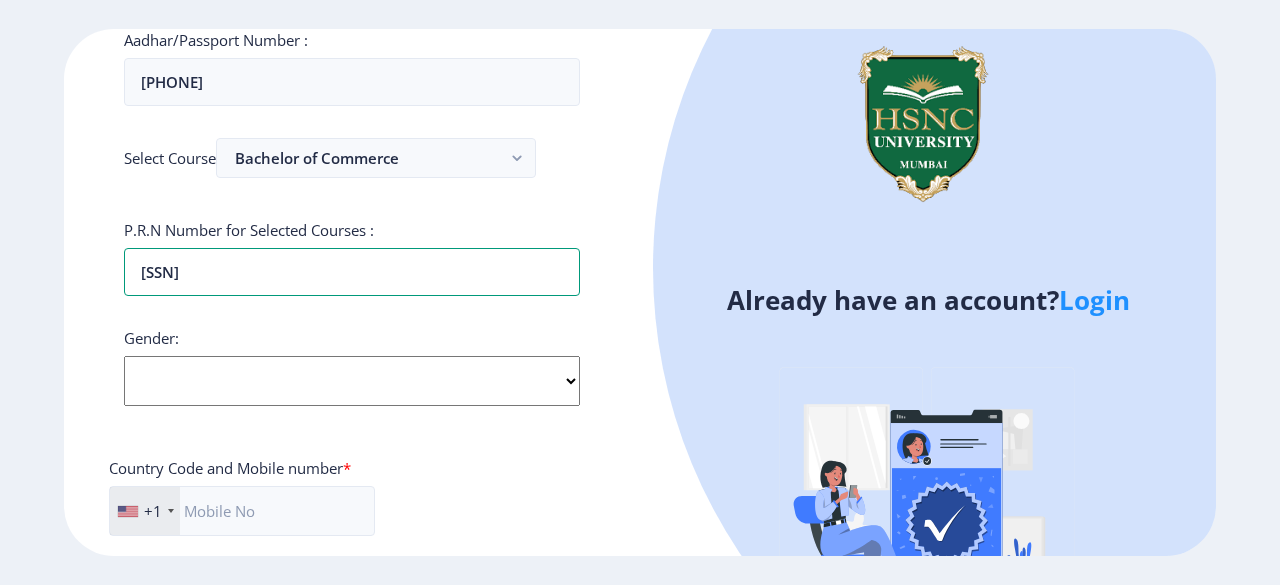 type on "[SSN]" 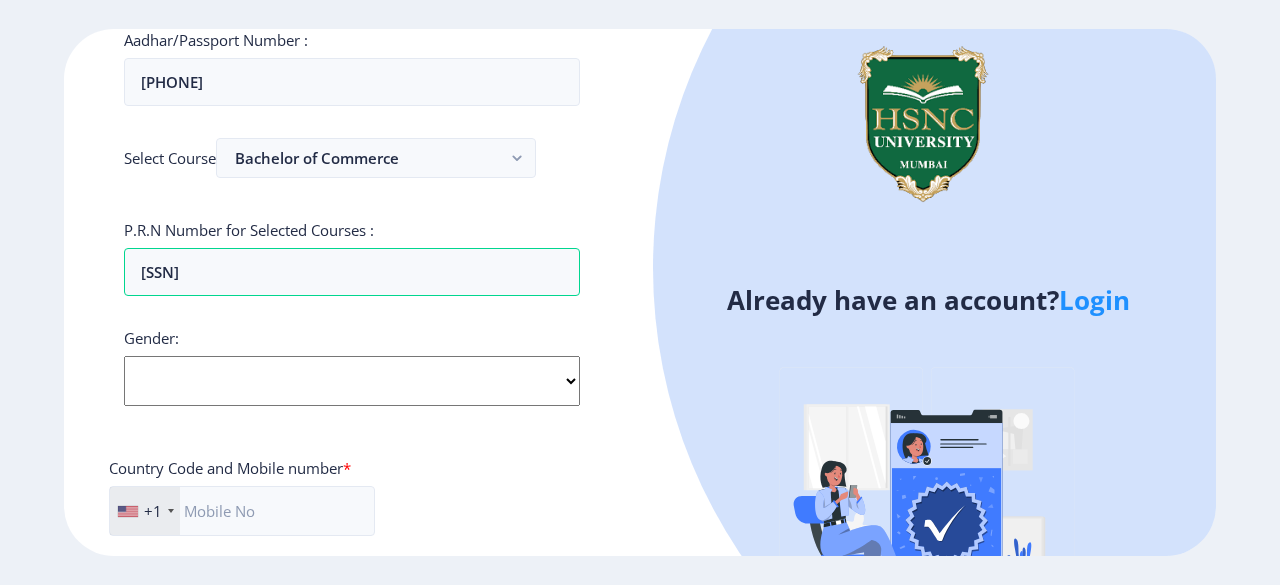 click on "Select Gender Male Female Other" at bounding box center (352, 381) 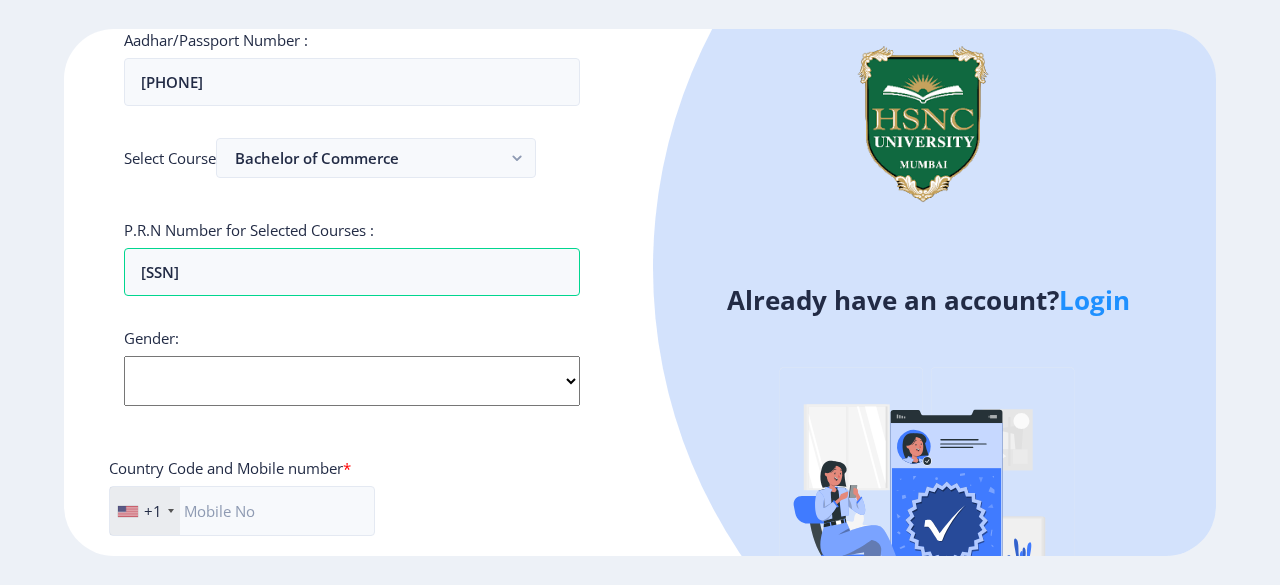 select on "Male" 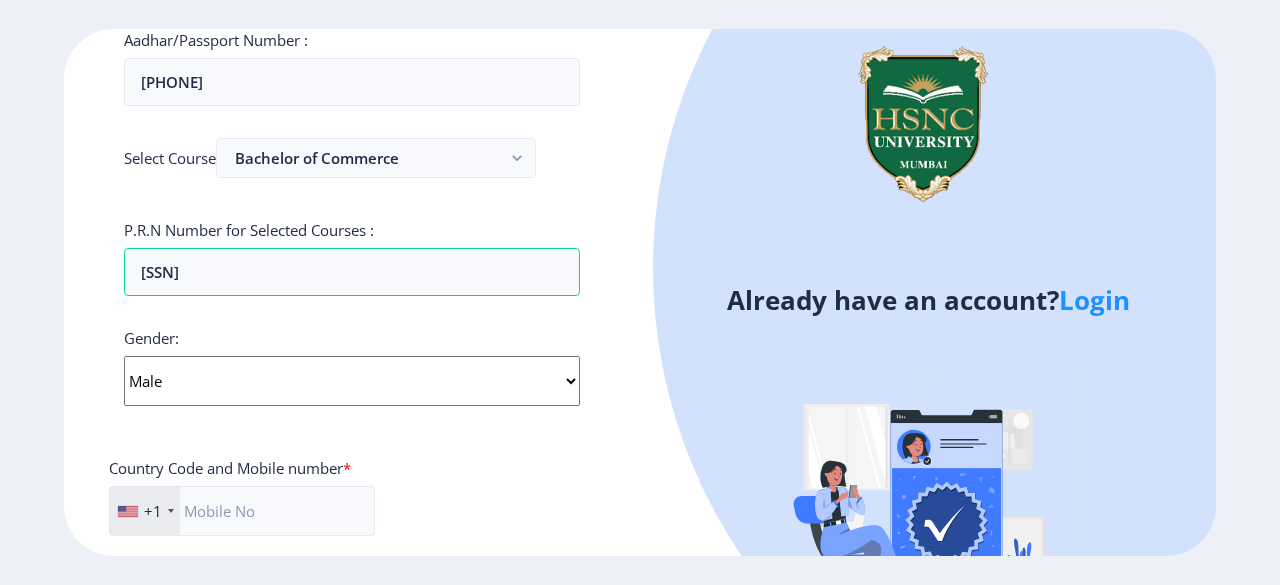 click on "Select Gender Male Female Other" at bounding box center [352, 381] 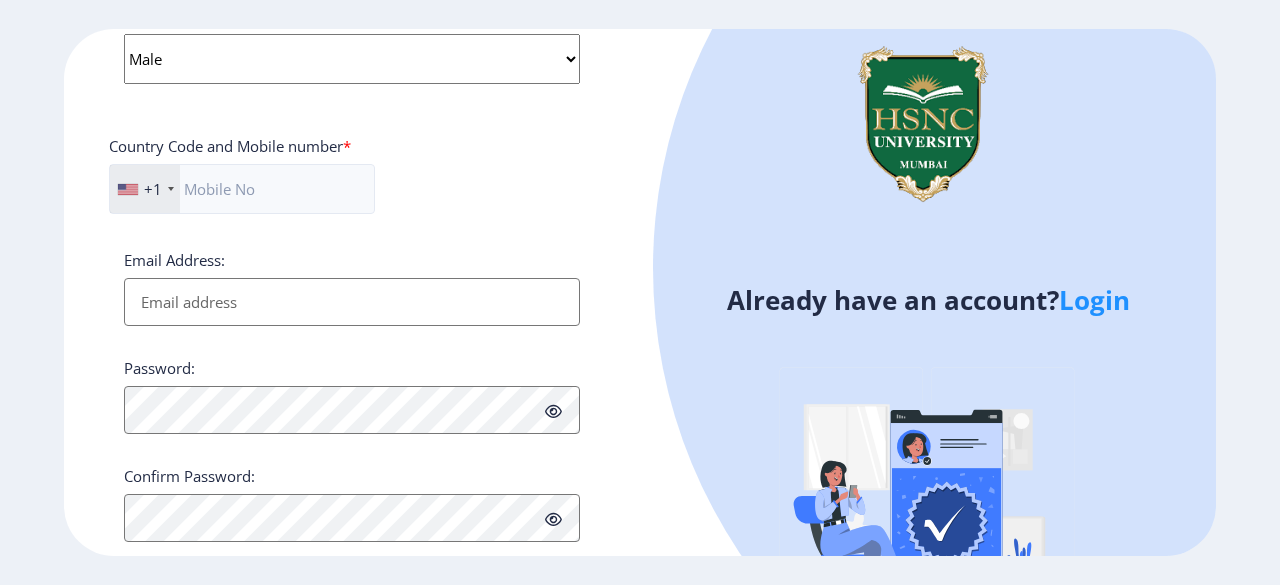 scroll, scrollTop: 792, scrollLeft: 0, axis: vertical 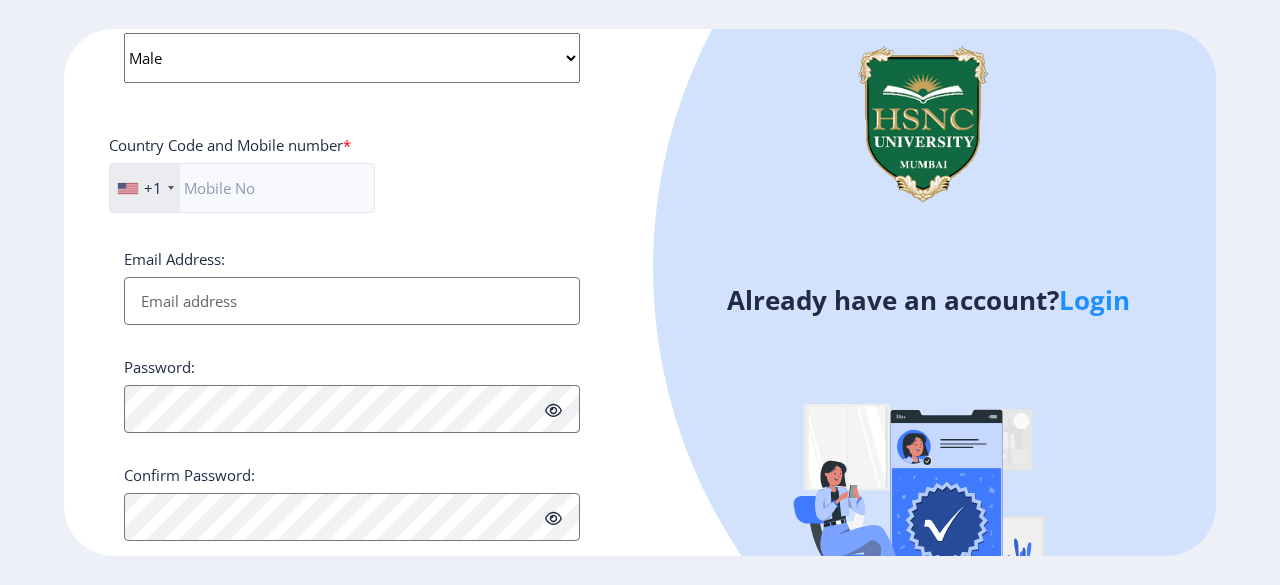 click on "+1" at bounding box center (145, 188) 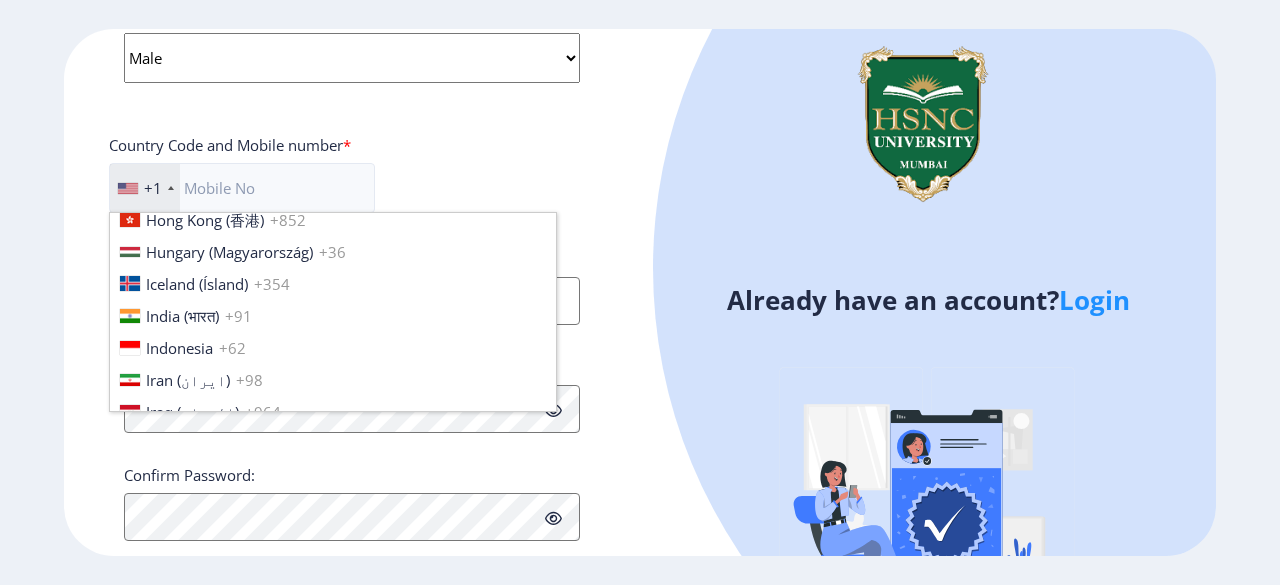 scroll, scrollTop: 3095, scrollLeft: 0, axis: vertical 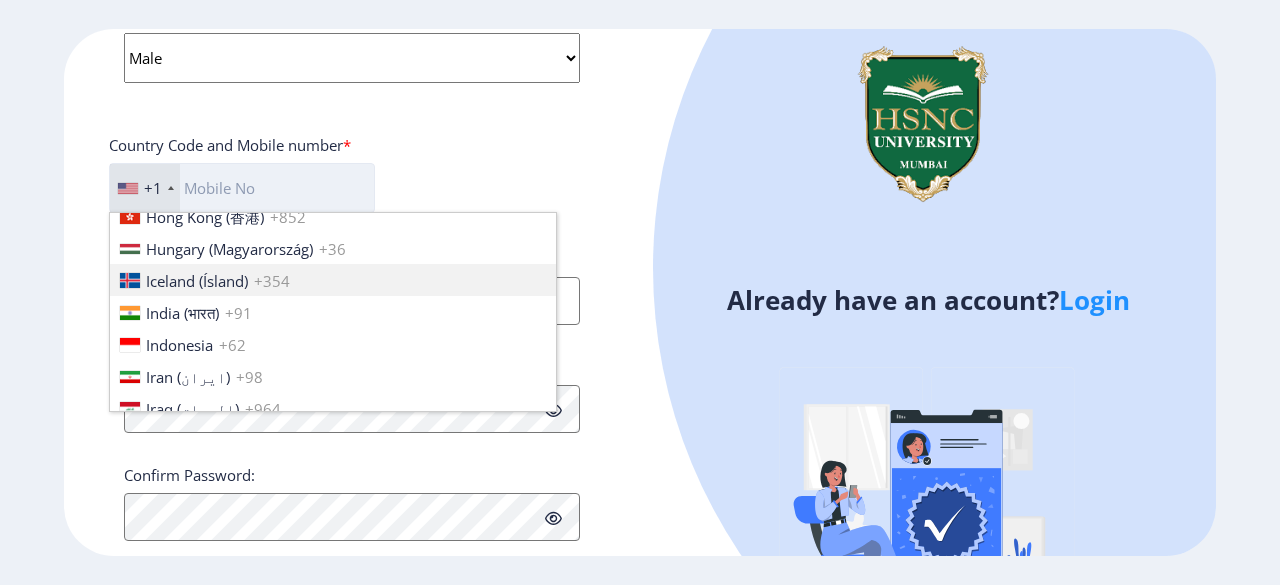 click at bounding box center [242, 188] 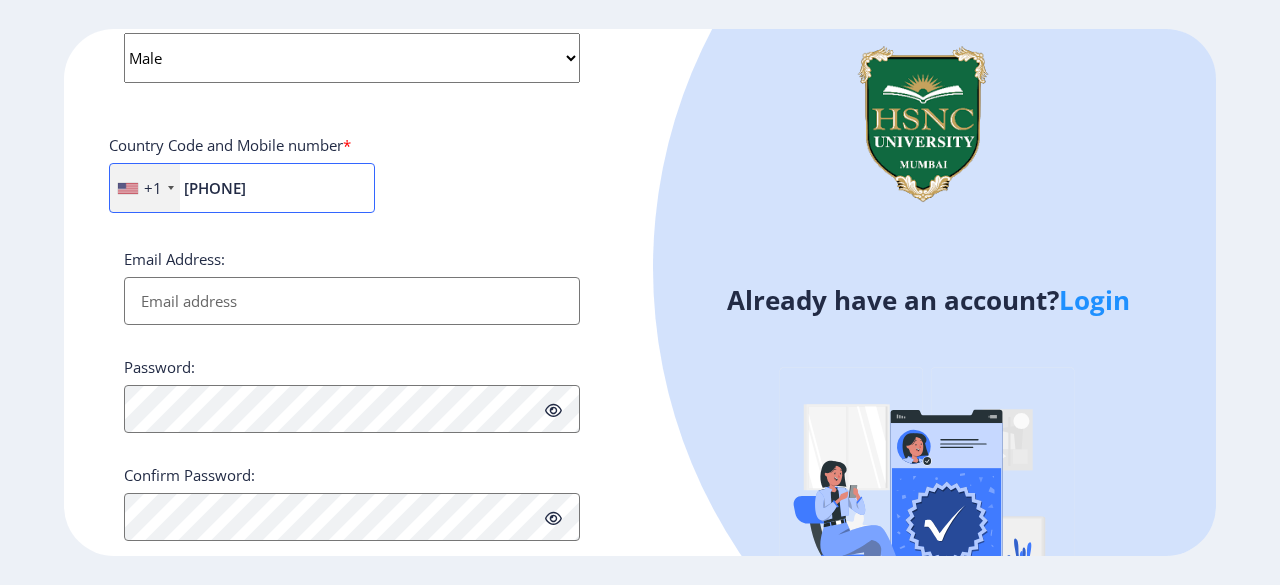 type on "[PHONE]" 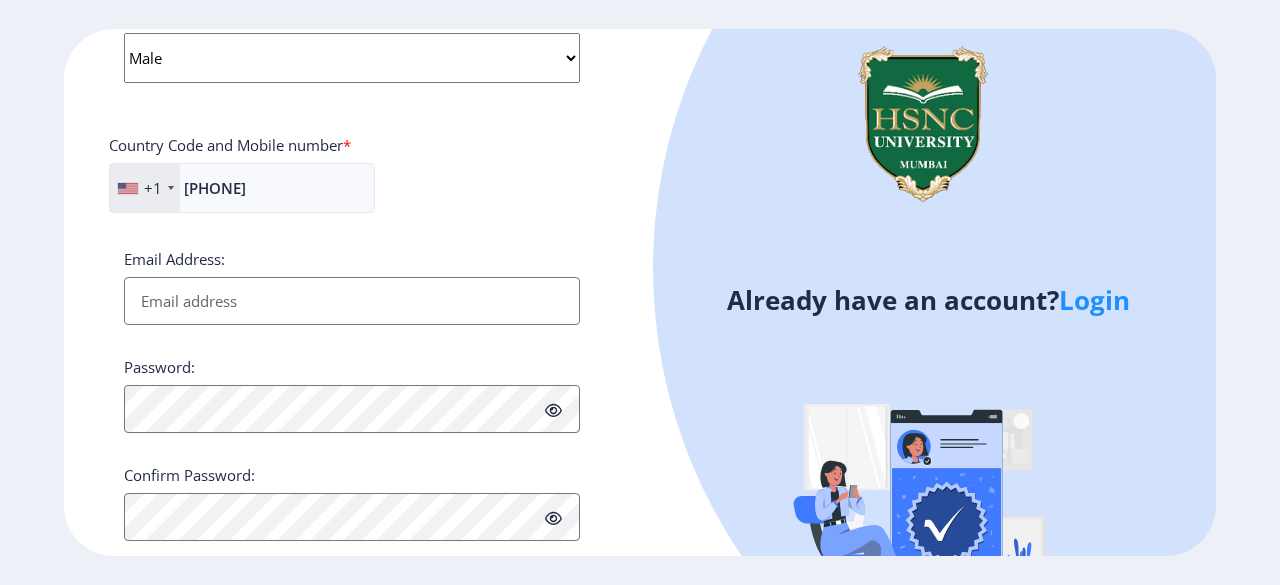 click on "+1" at bounding box center (145, 188) 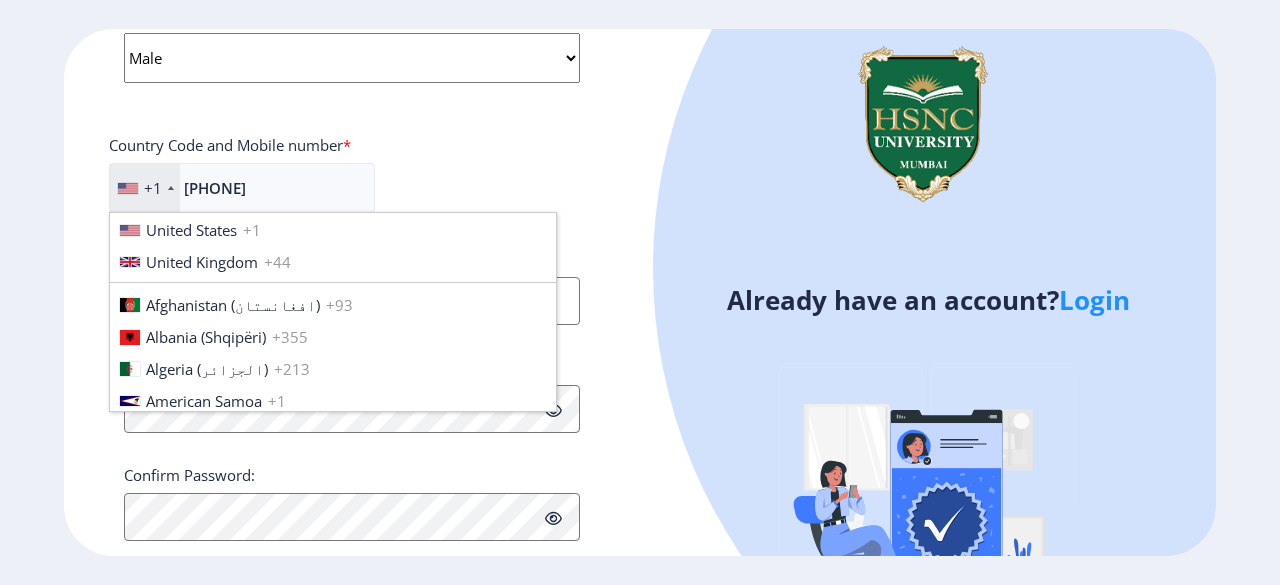 scroll, scrollTop: 2996, scrollLeft: 0, axis: vertical 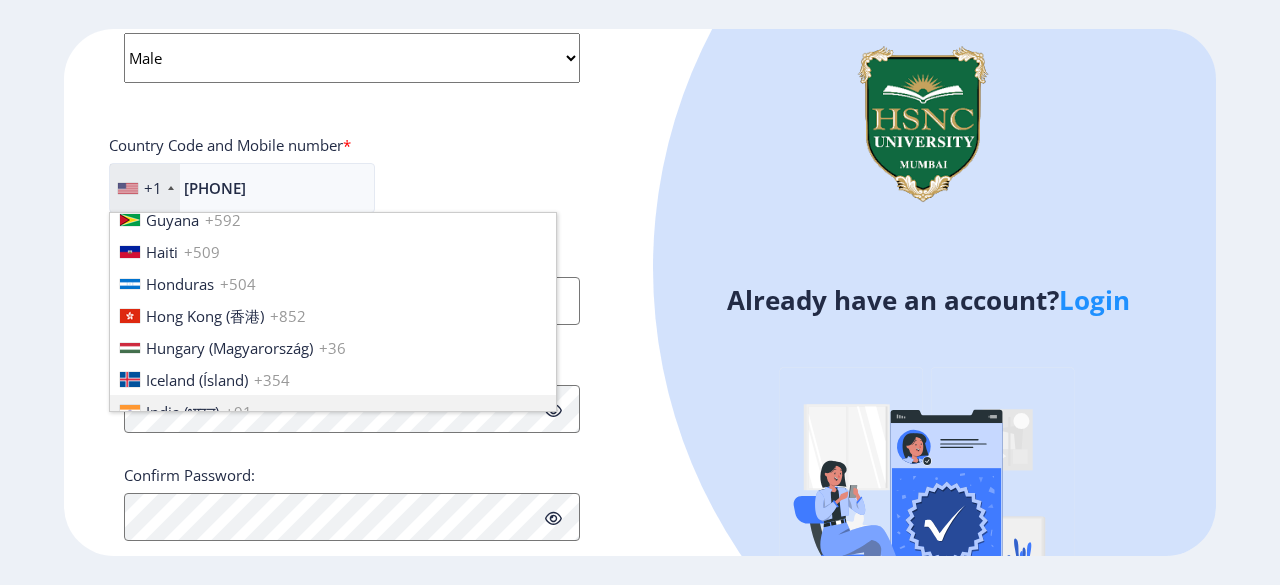 click on "+91" at bounding box center [238, 412] 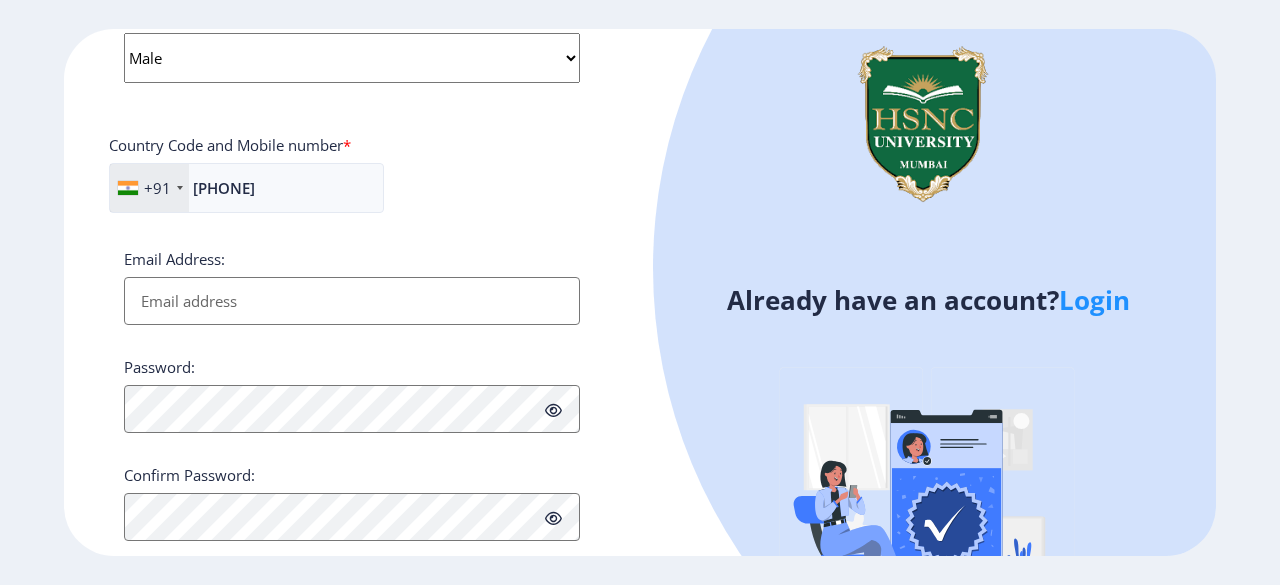 click on "Email Address:" at bounding box center [352, 301] 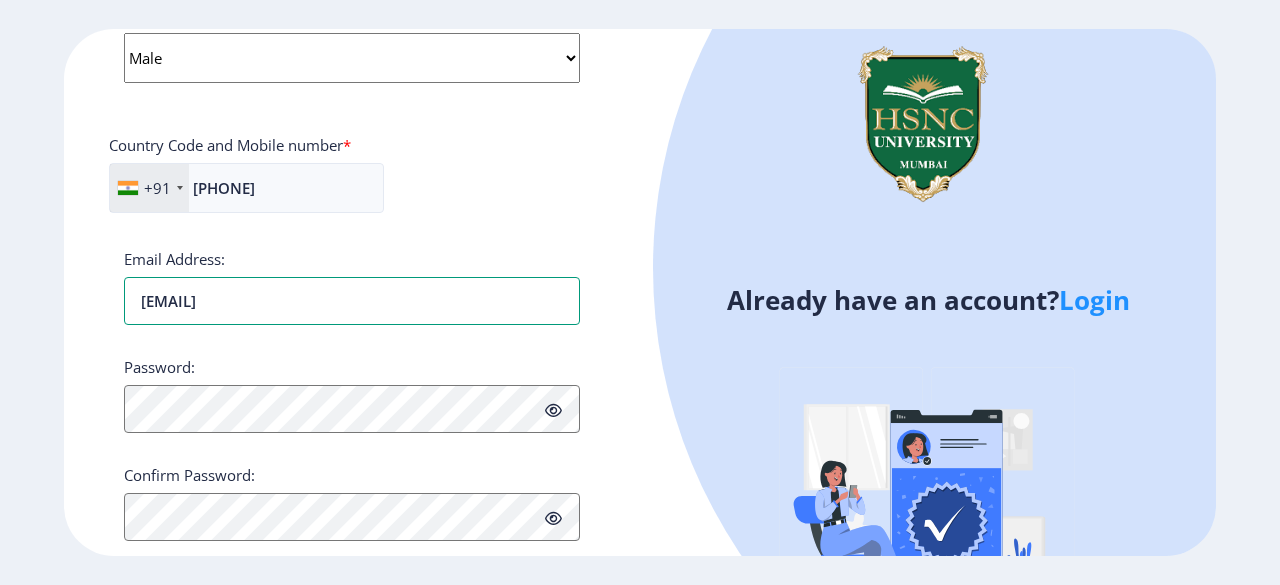 type on "[EMAIL]" 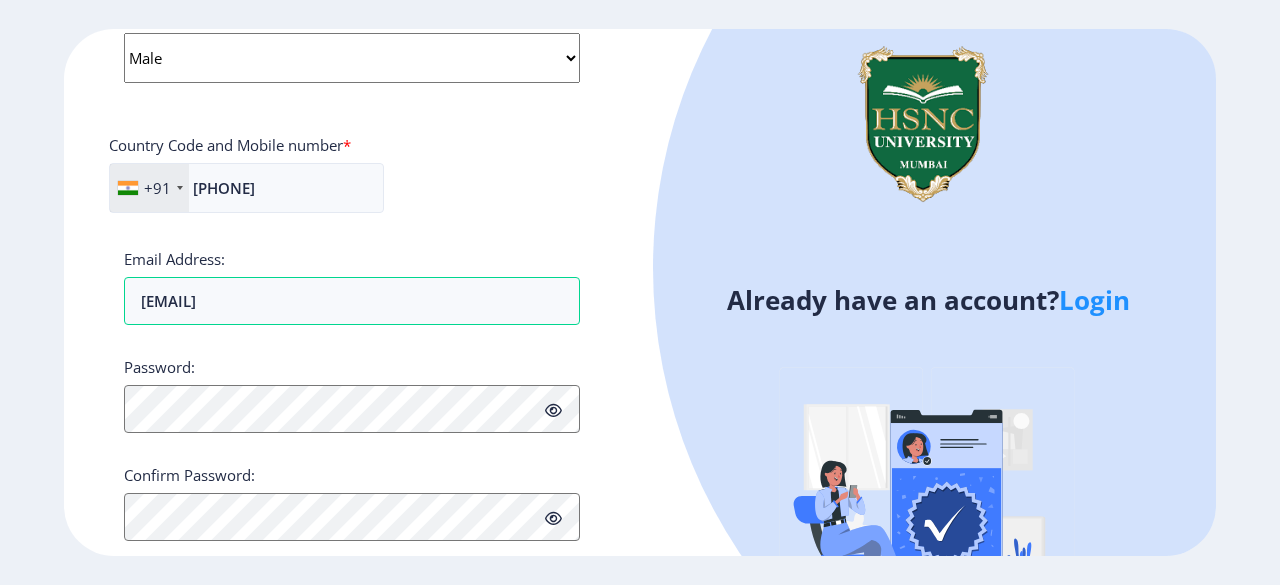 scroll, scrollTop: 835, scrollLeft: 0, axis: vertical 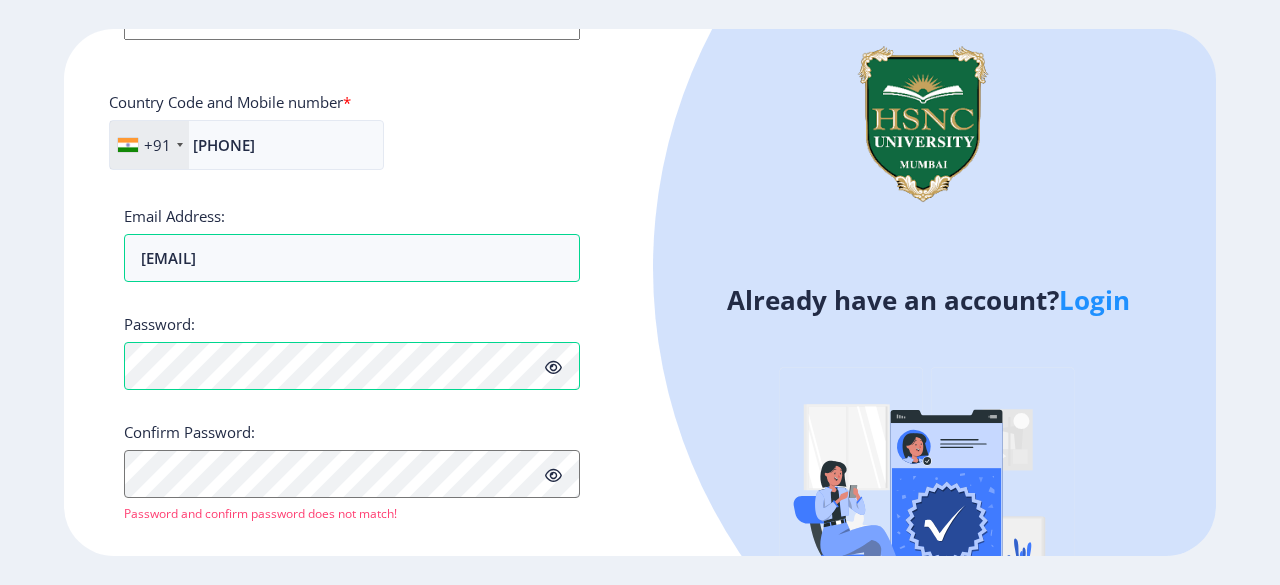 click at bounding box center [553, 367] 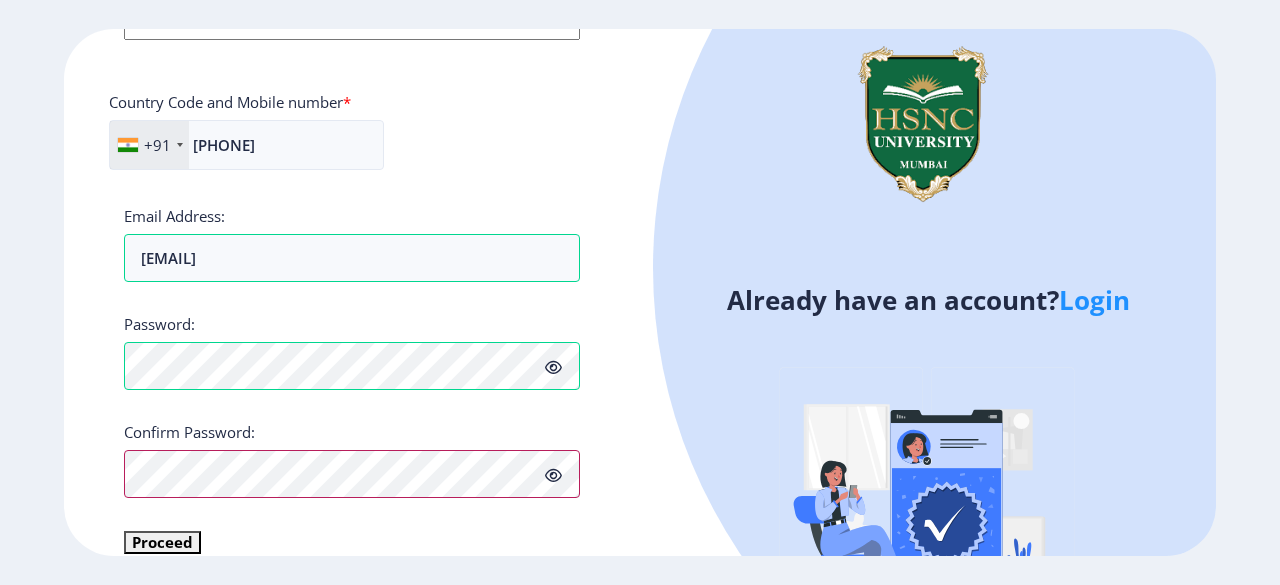 scroll, scrollTop: 858, scrollLeft: 0, axis: vertical 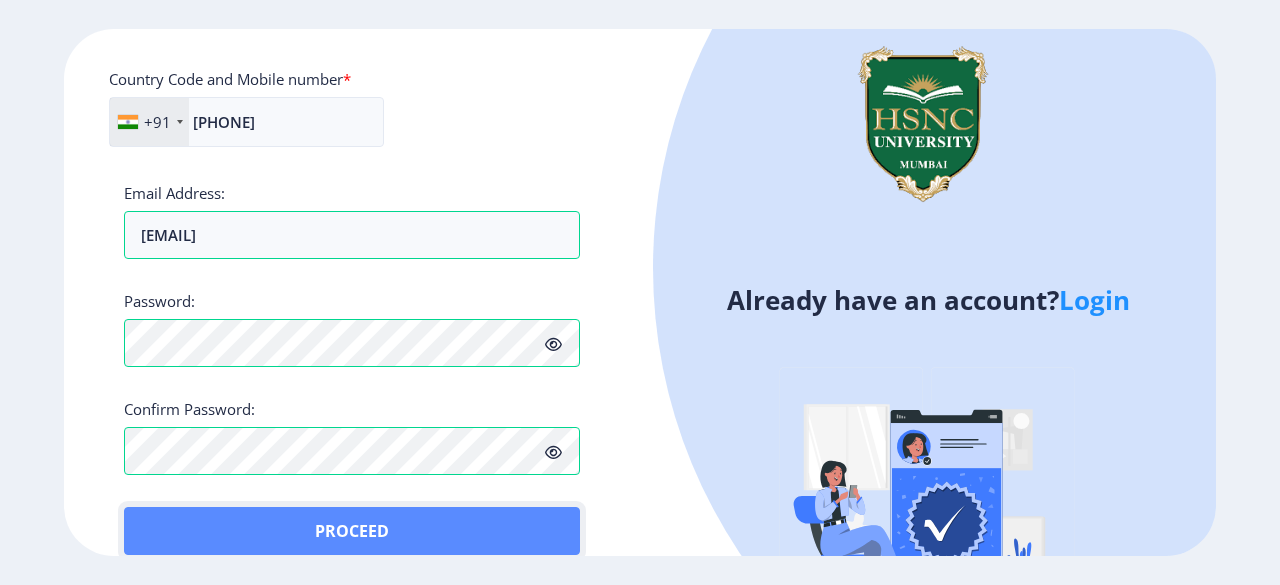 click on "Proceed" at bounding box center [352, 531] 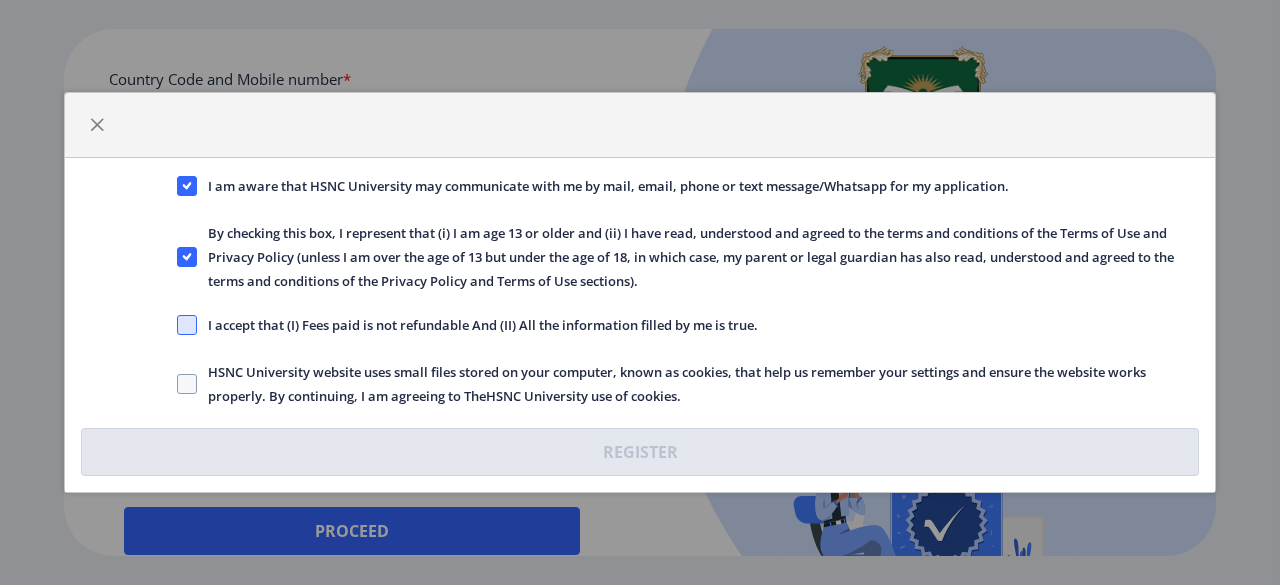 click at bounding box center (187, 186) 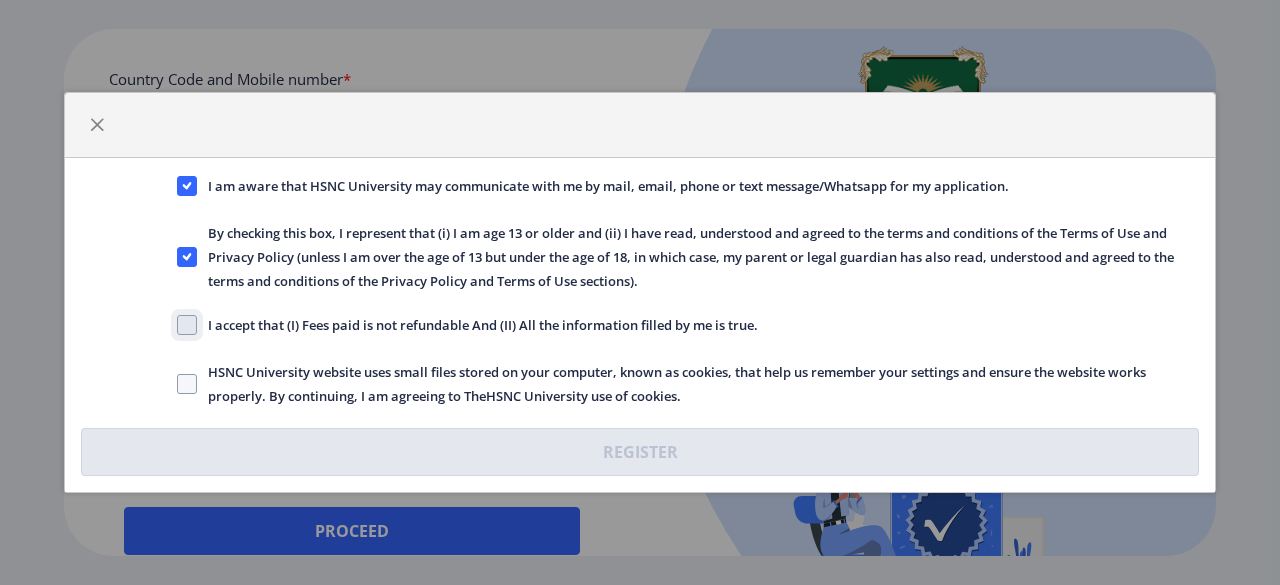 click on "I accept that (I) Fees paid is not refundable And (II) All the information filled by me is true." at bounding box center [177, 186] 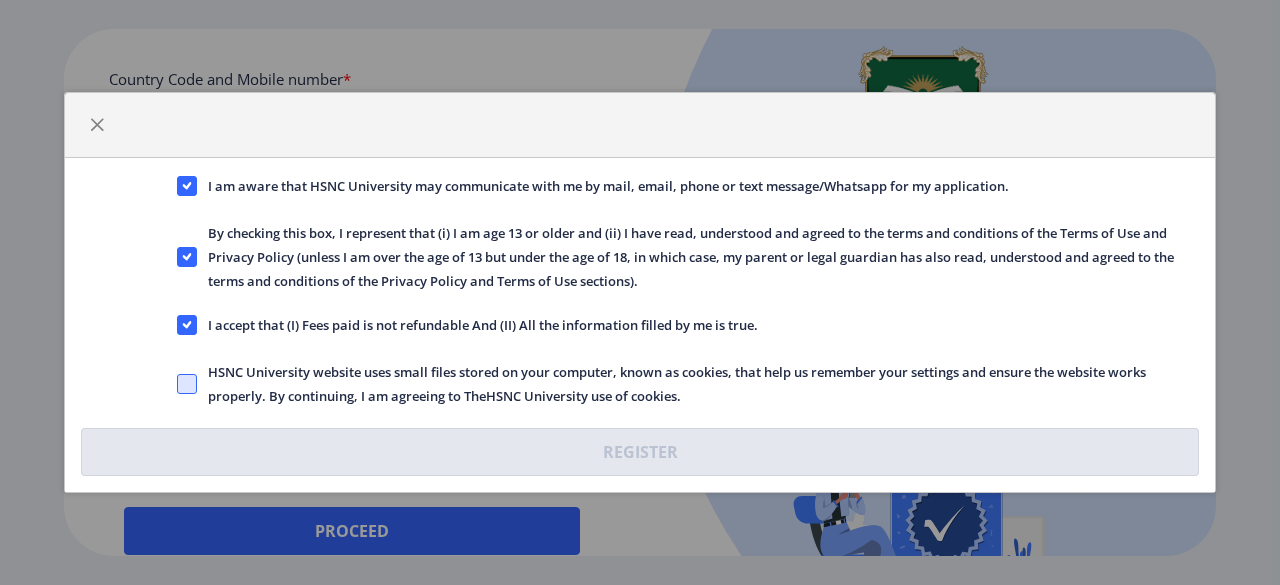 click at bounding box center [187, 186] 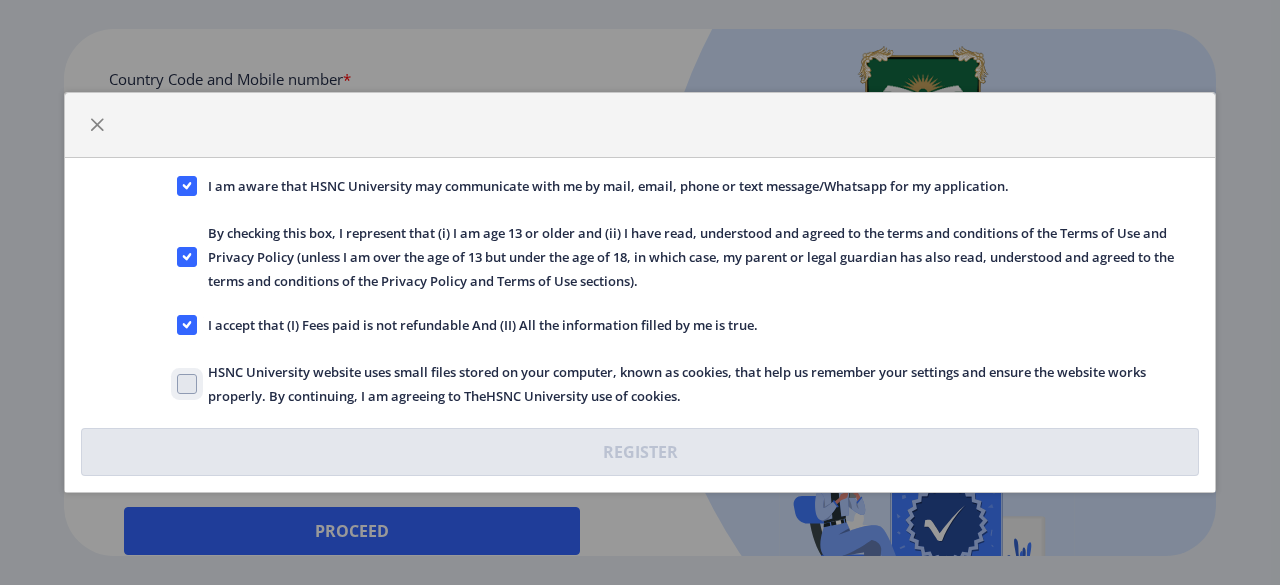 click on "HSNC University website uses small files stored on your computer, known as cookies, that help us remember your settings and ensure the website works properly. By continuing, I am agreeing to TheHSNC University use of cookies." at bounding box center (177, 186) 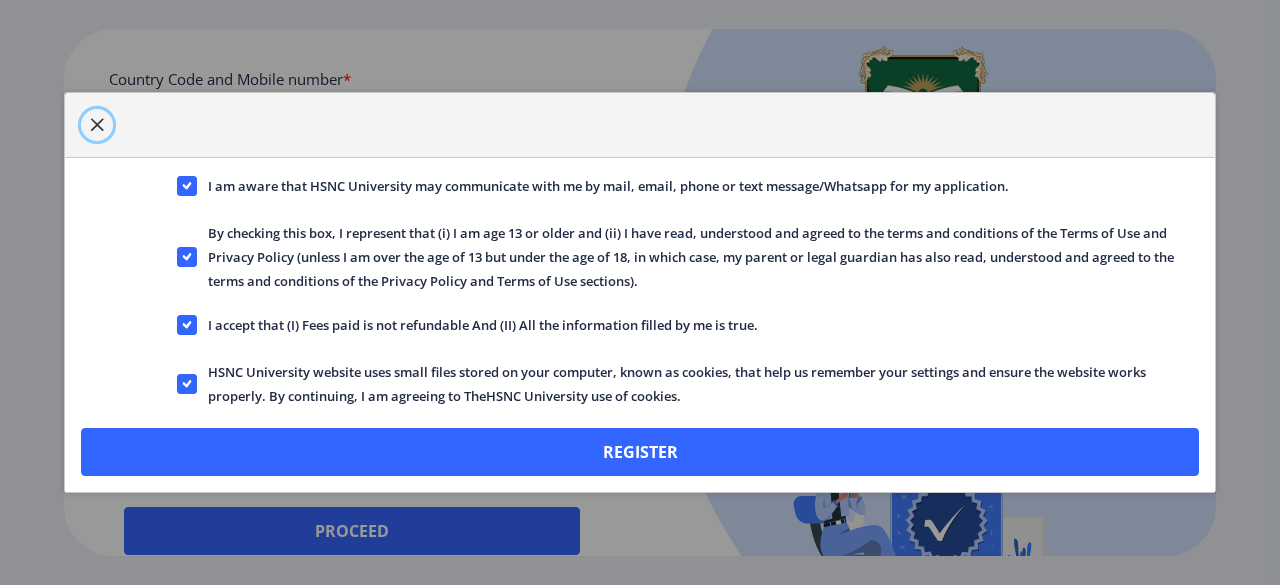 click at bounding box center (97, 125) 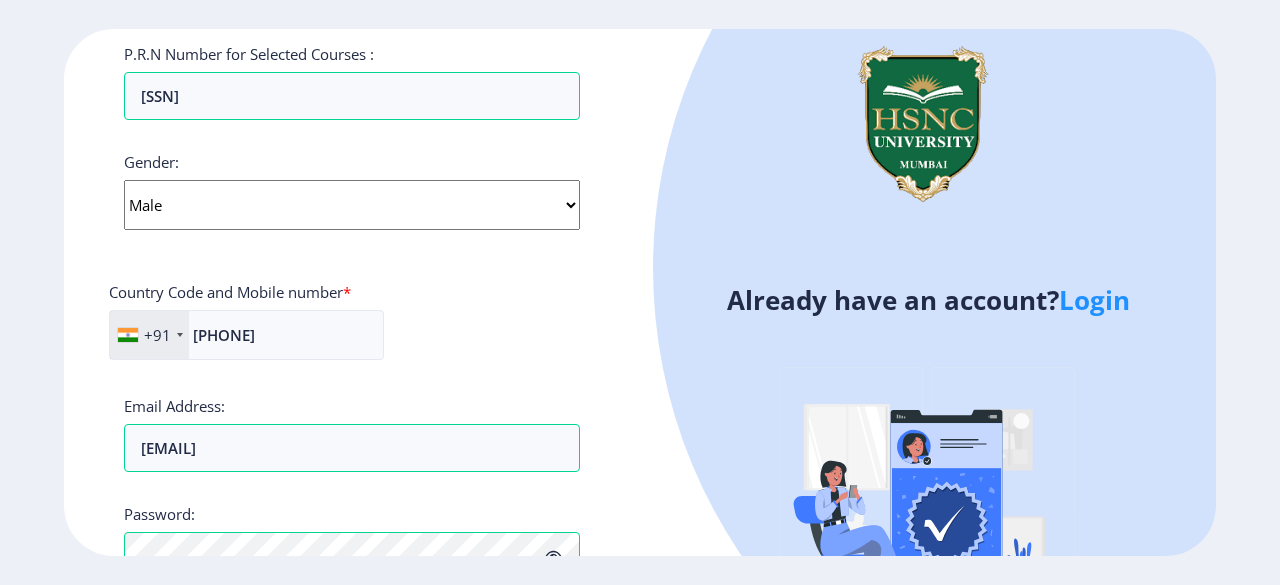 scroll, scrollTop: 882, scrollLeft: 0, axis: vertical 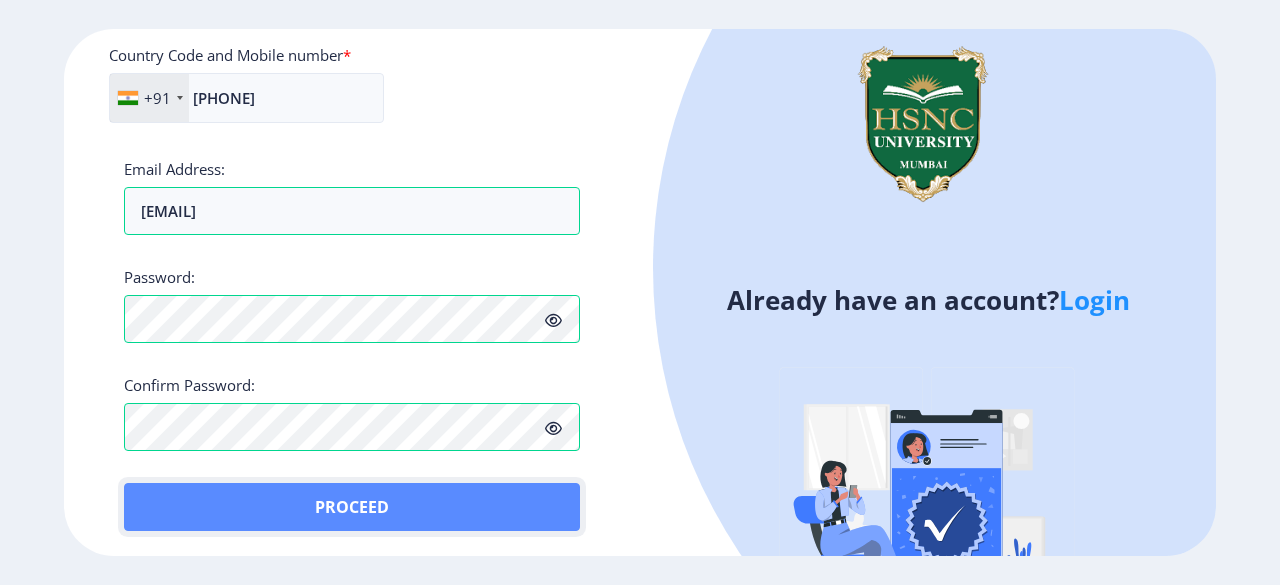 click on "Proceed" at bounding box center (352, 507) 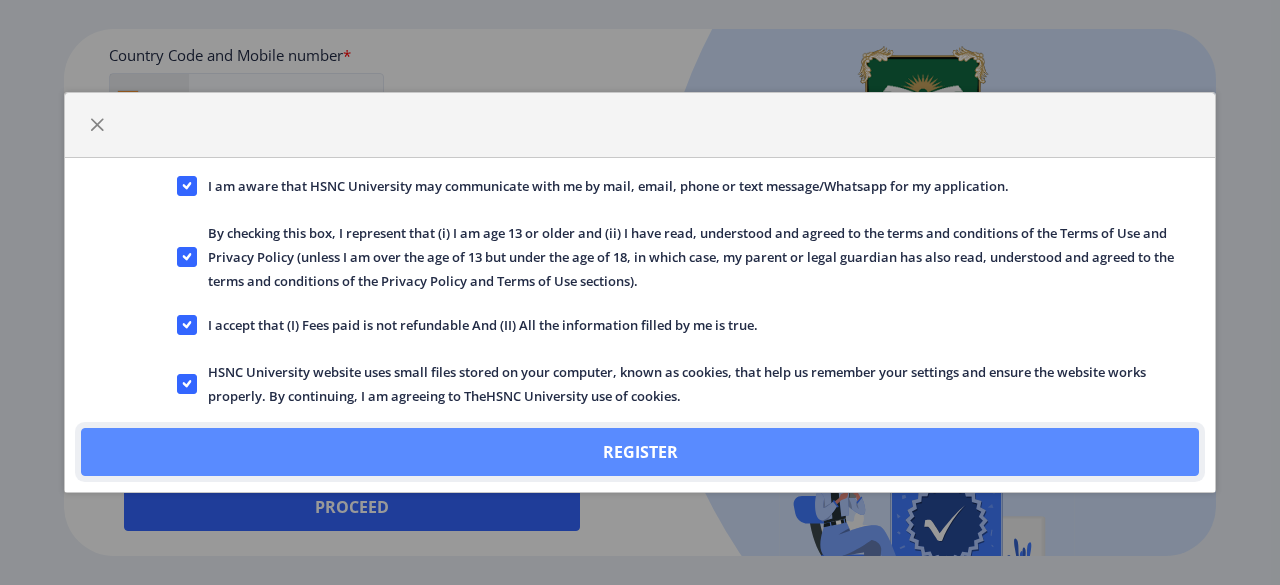 click on "Register" at bounding box center (640, 452) 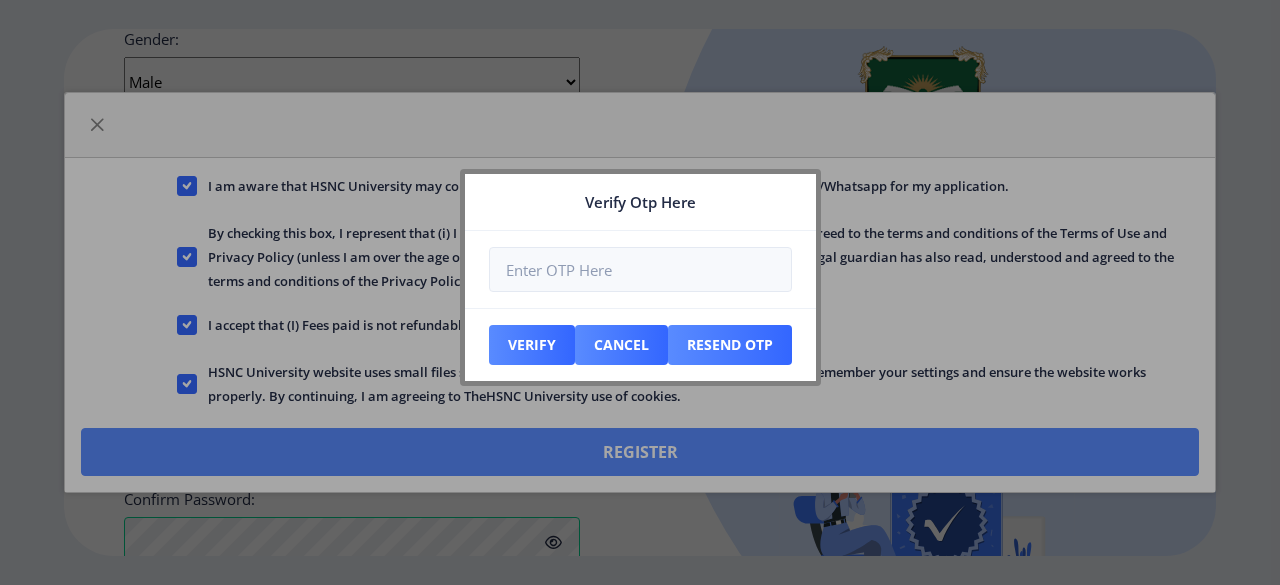 scroll, scrollTop: 996, scrollLeft: 0, axis: vertical 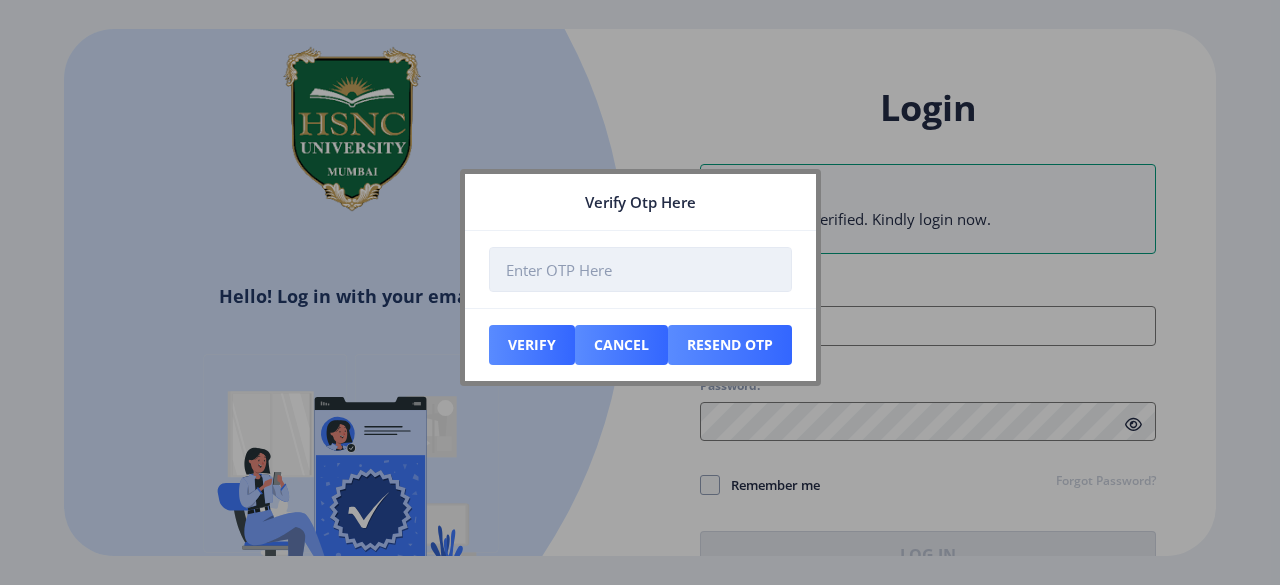 click at bounding box center [640, 269] 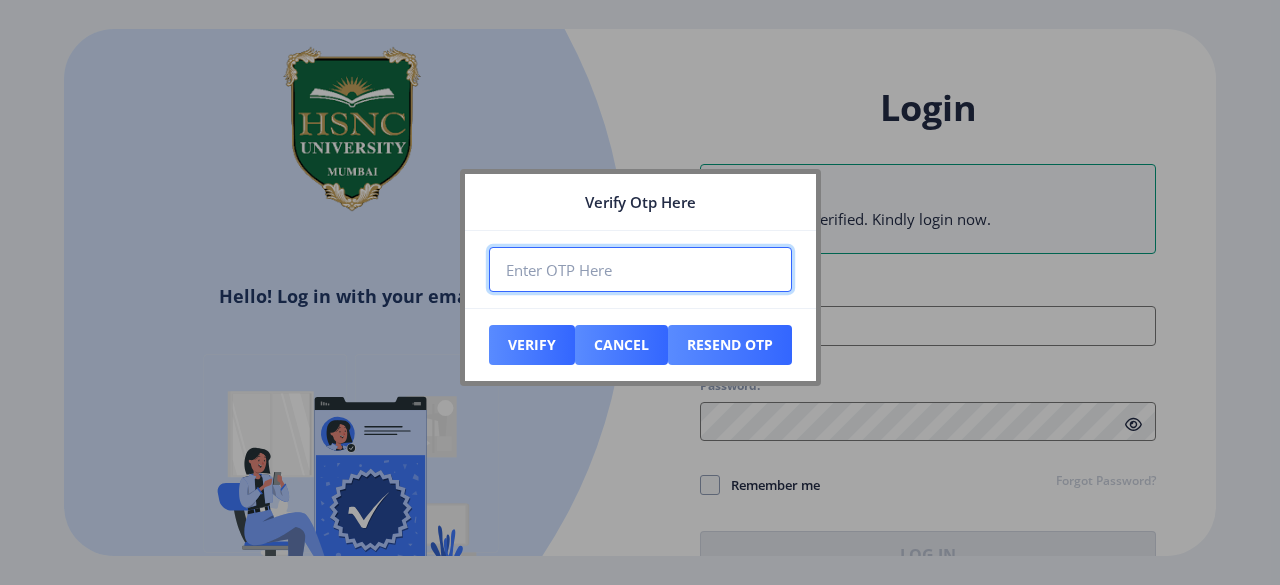 paste on "[PHONE]" 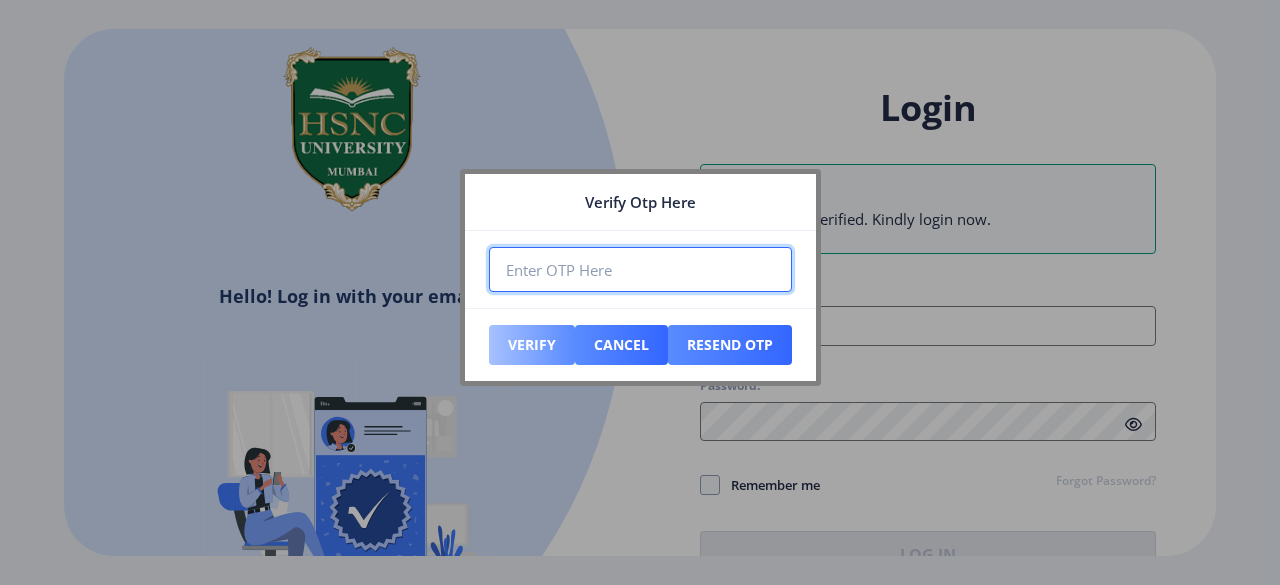 type on "[PHONE]" 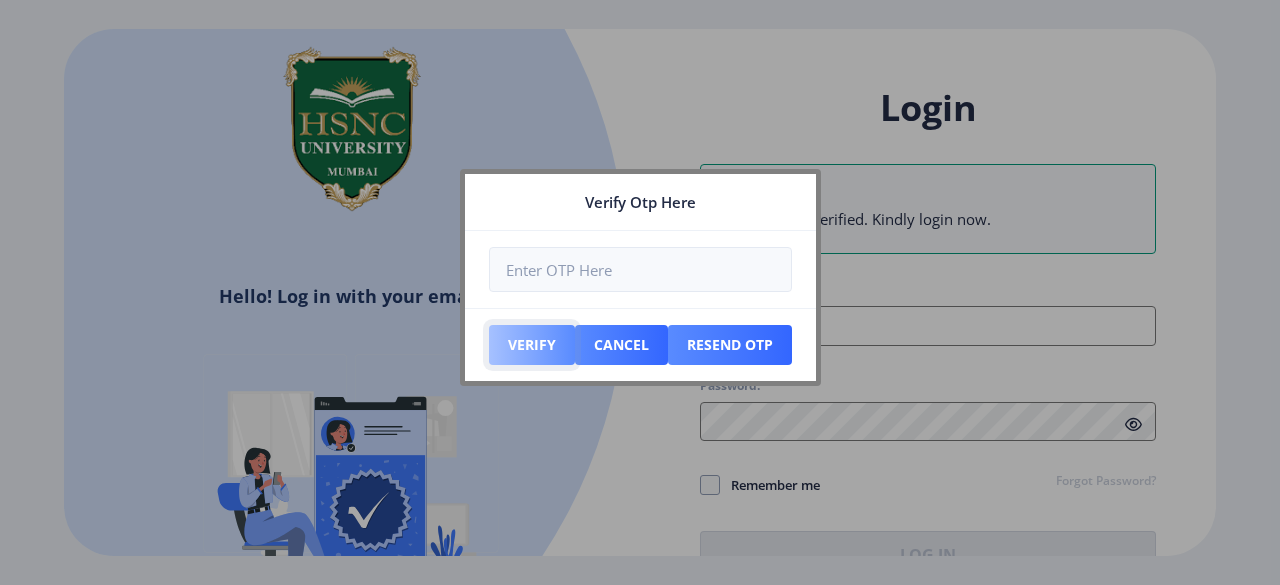 click on "Verify" at bounding box center [532, 345] 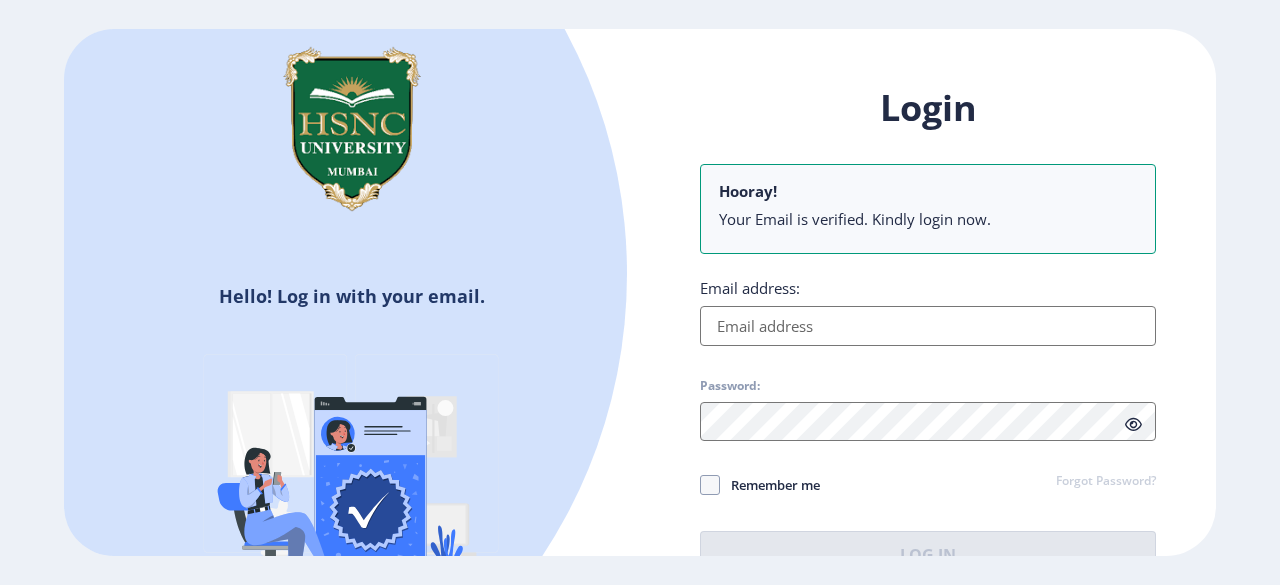 click on "Email address:" at bounding box center (928, 326) 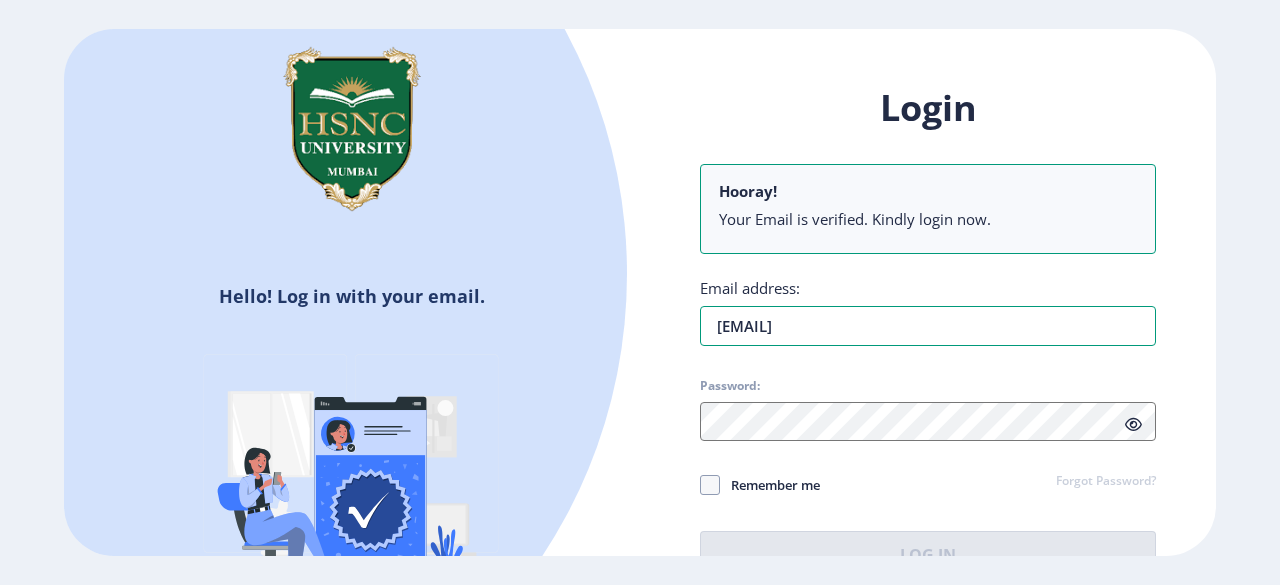 type on "[EMAIL]" 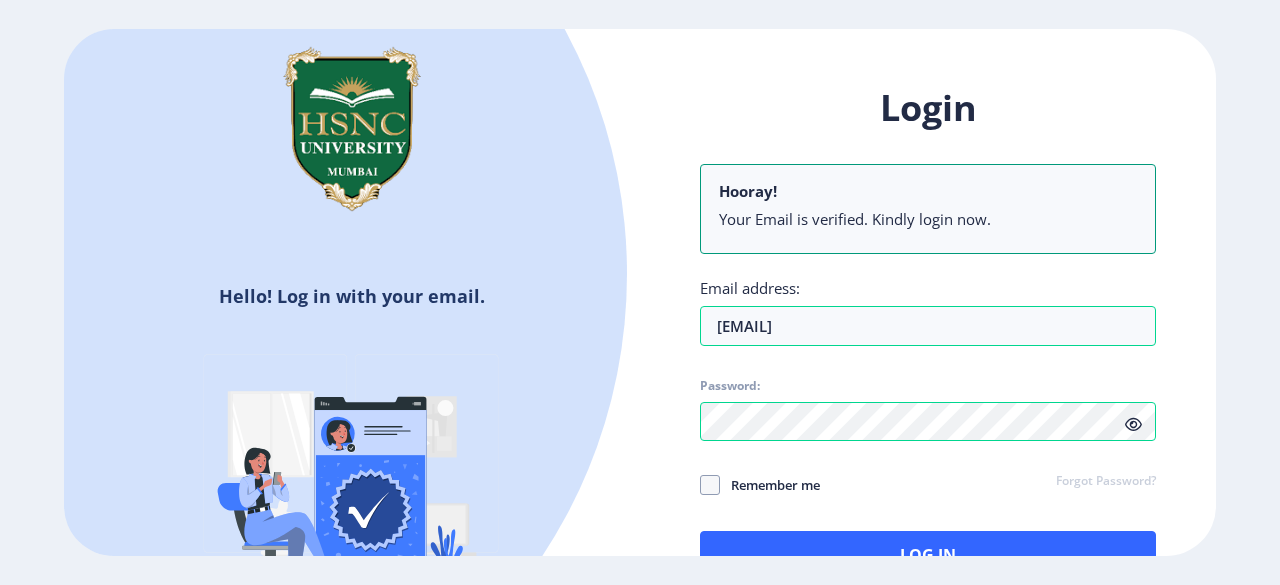 click at bounding box center [1133, 424] 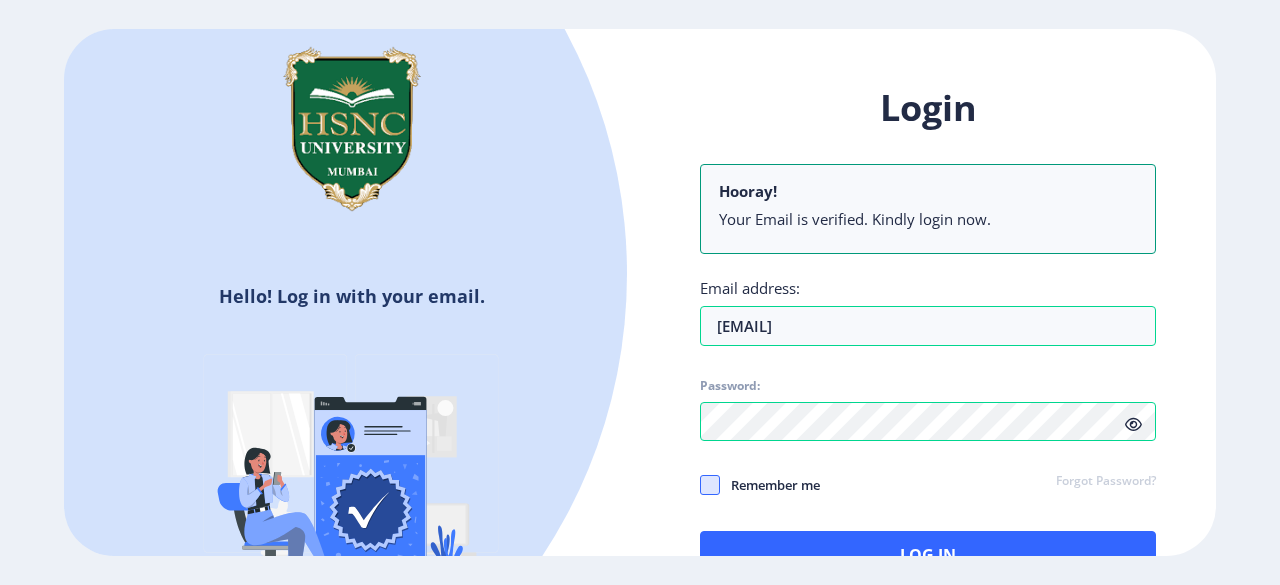 click at bounding box center [710, 485] 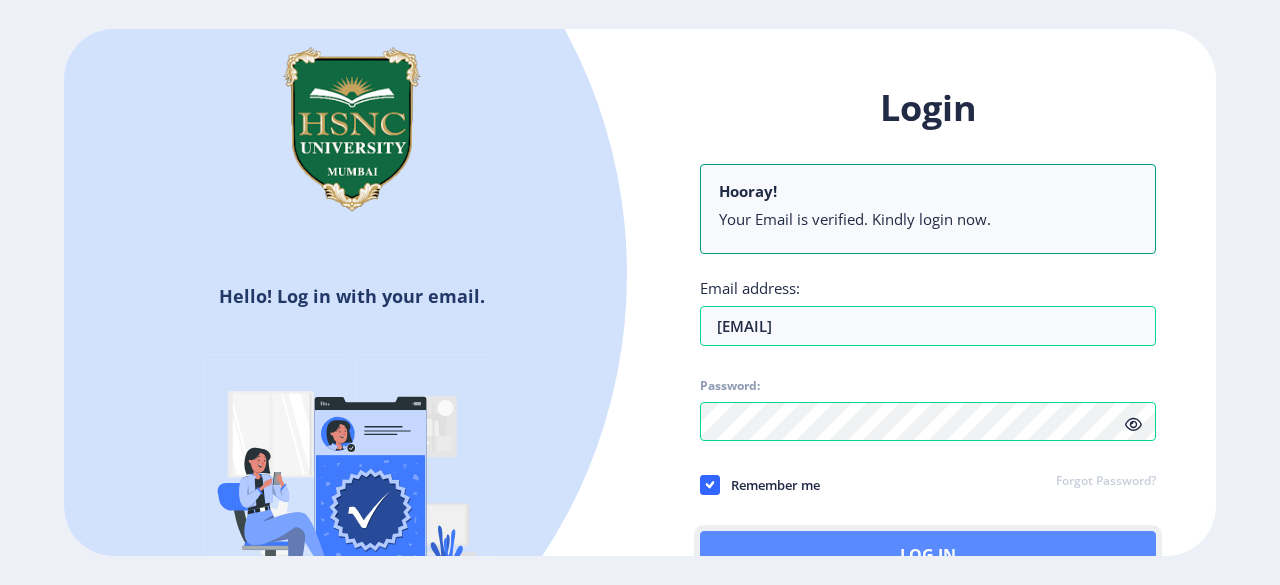 click on "Log In" at bounding box center (928, 555) 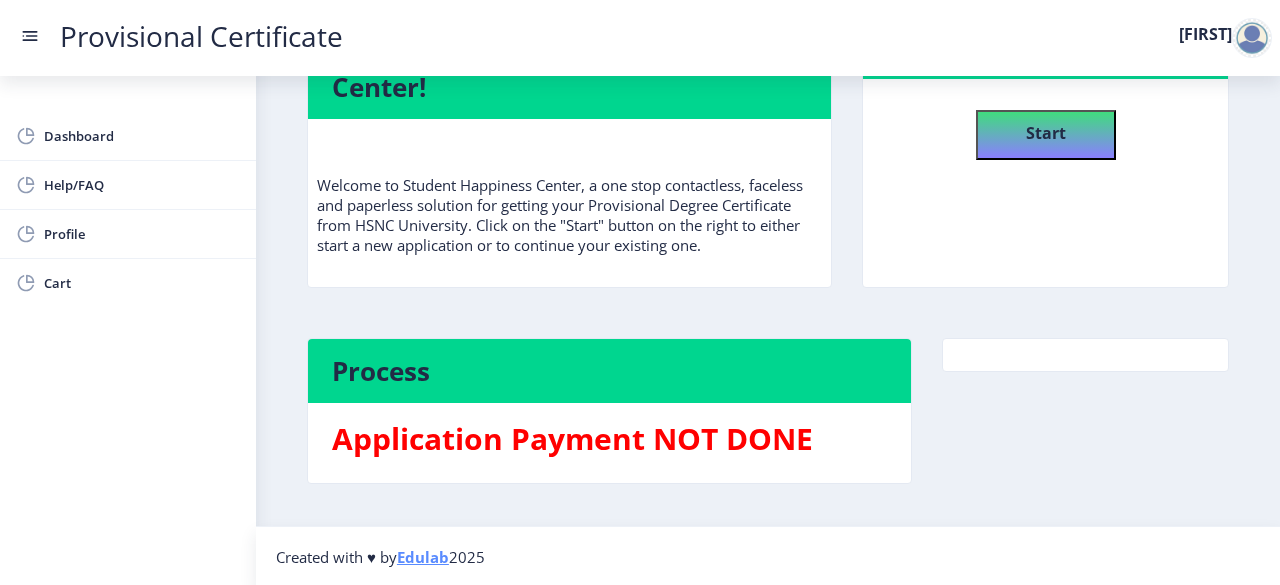scroll, scrollTop: 0, scrollLeft: 0, axis: both 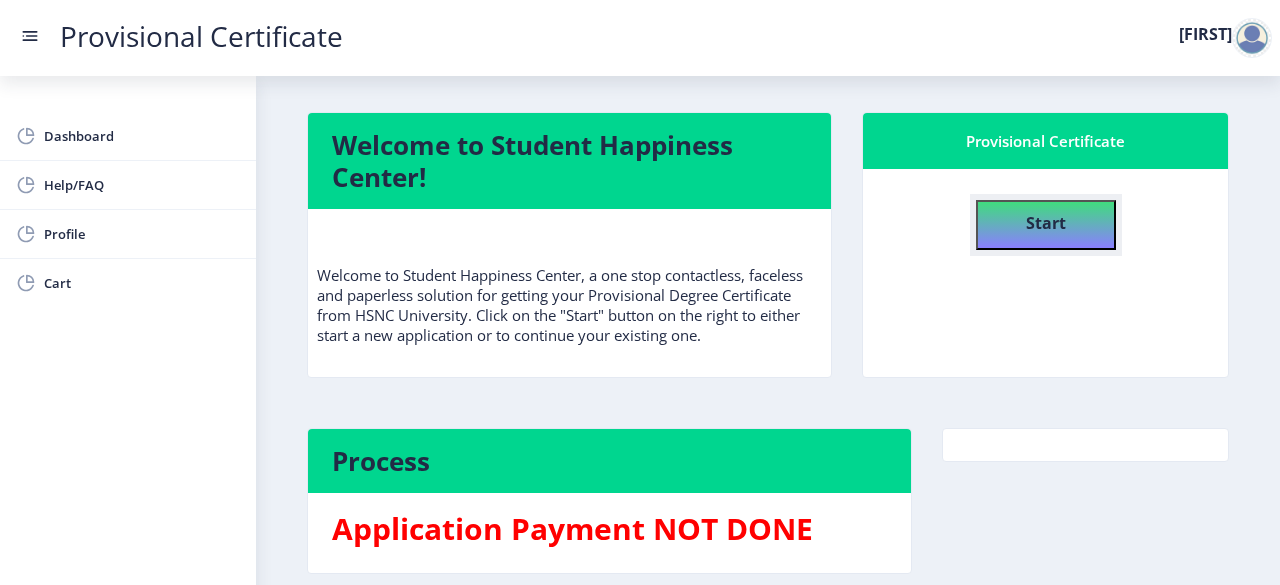 click on "Start" at bounding box center [1046, 225] 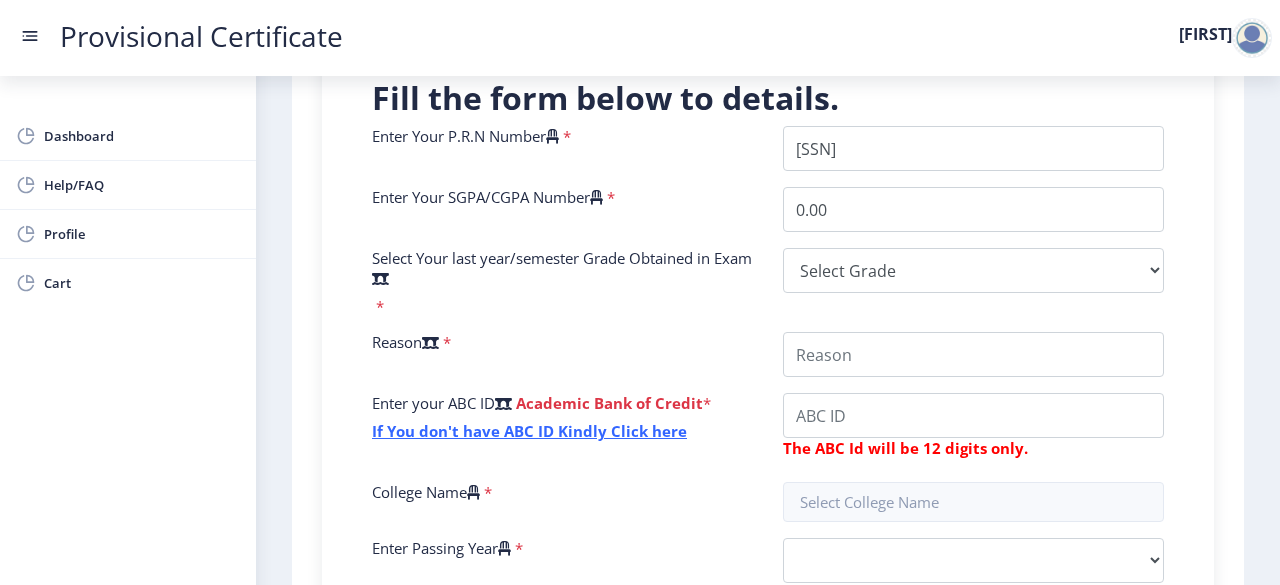 scroll, scrollTop: 498, scrollLeft: 0, axis: vertical 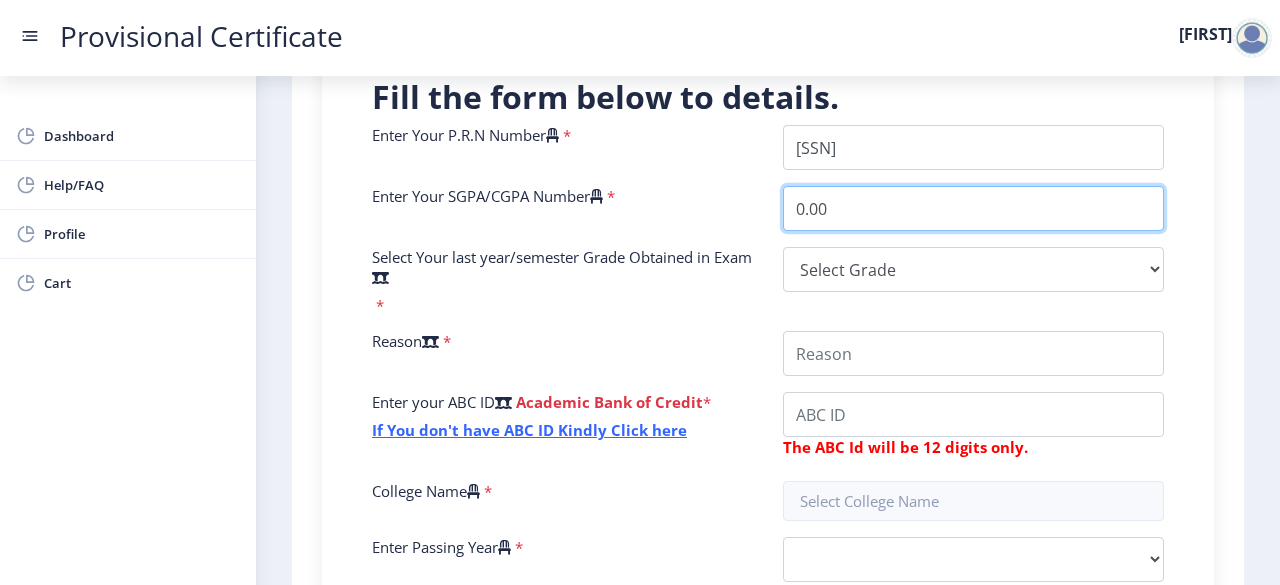 click on "0.00" at bounding box center (973, 208) 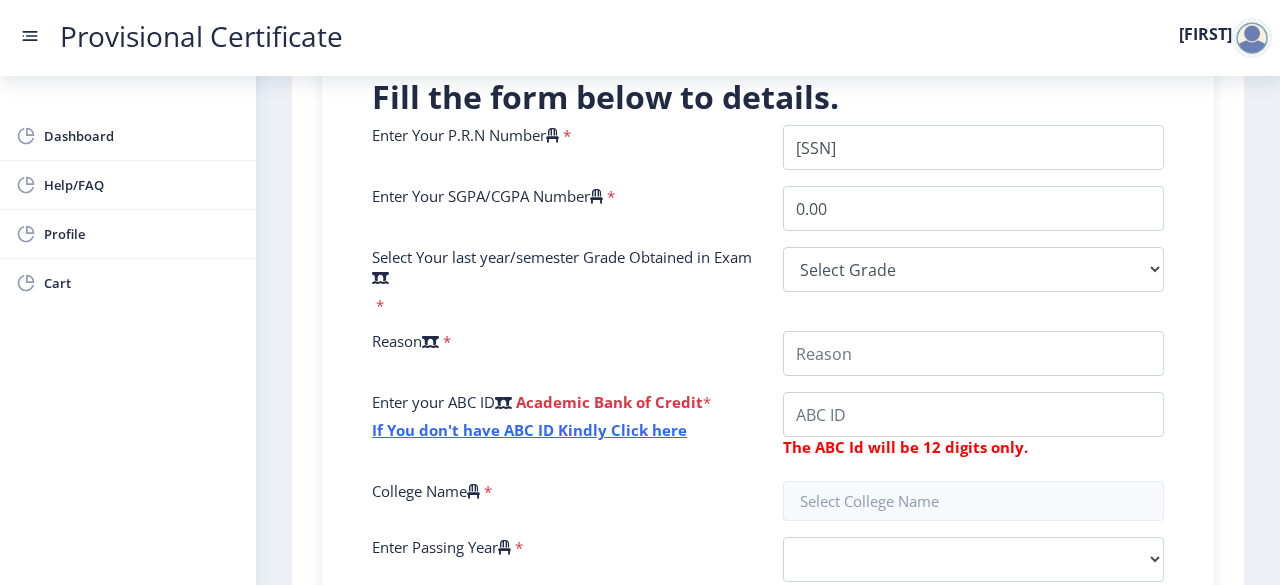 click on "Select Your last year/semester Grade Obtained in Exam   *" at bounding box center [562, 281] 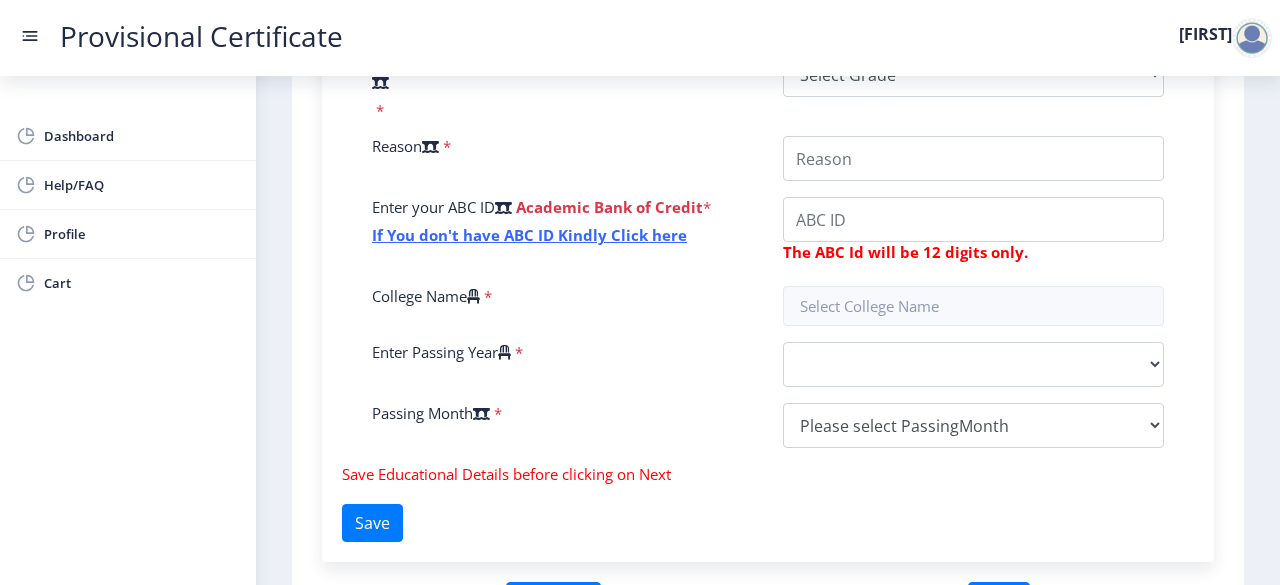 scroll, scrollTop: 694, scrollLeft: 0, axis: vertical 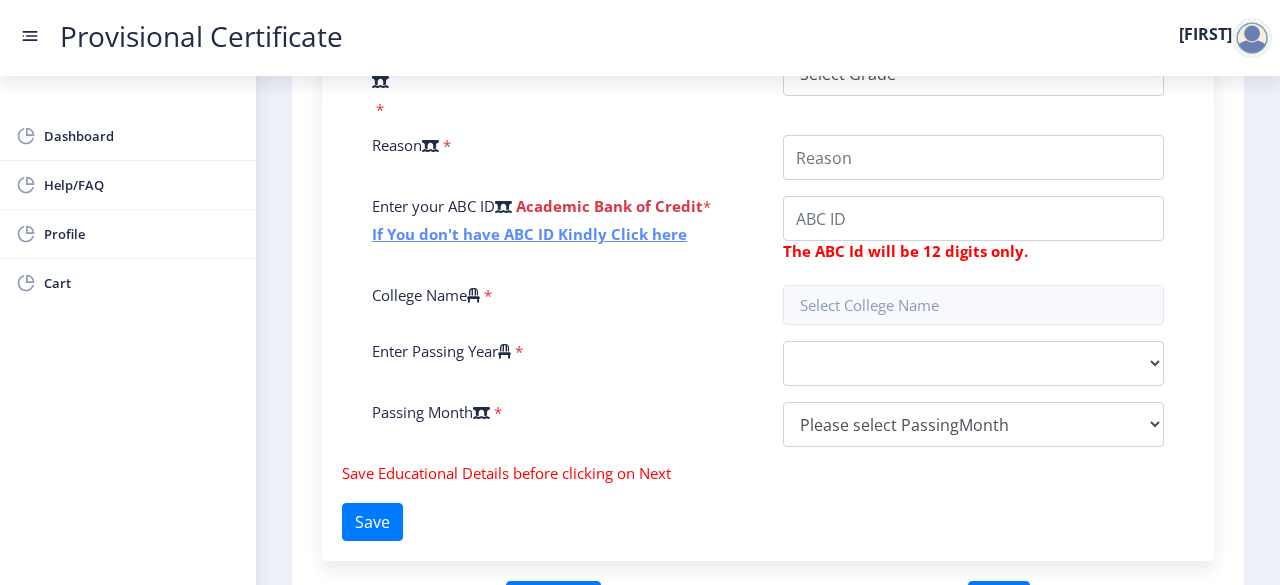 click on "If You don't have ABC ID Kindly Click here" at bounding box center [529, 234] 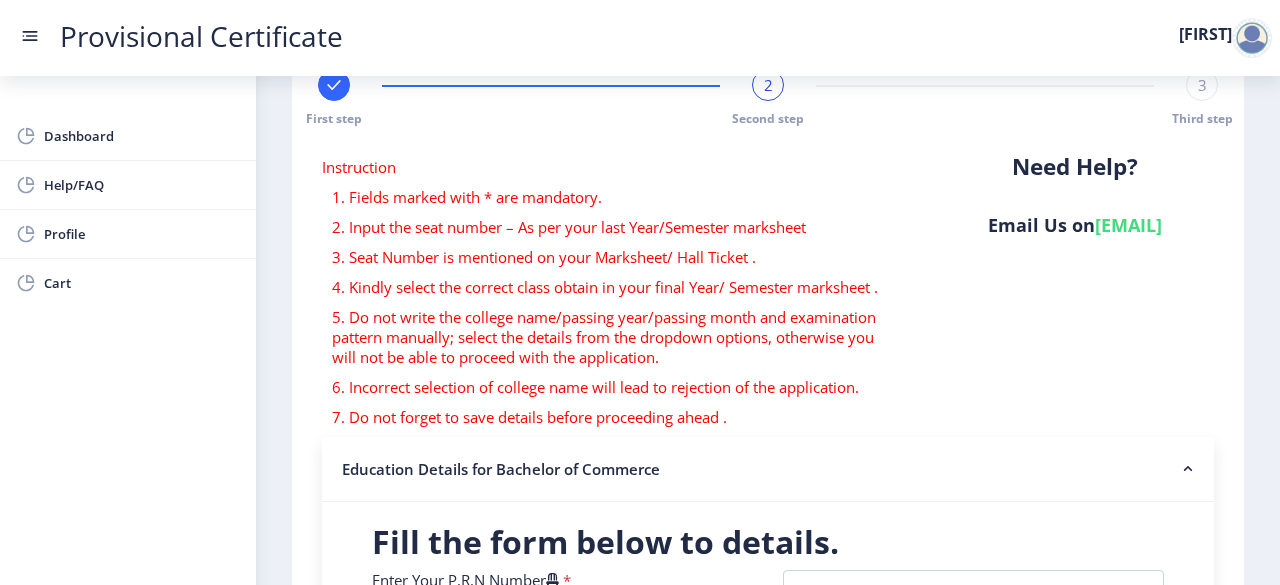 scroll, scrollTop: 0, scrollLeft: 0, axis: both 